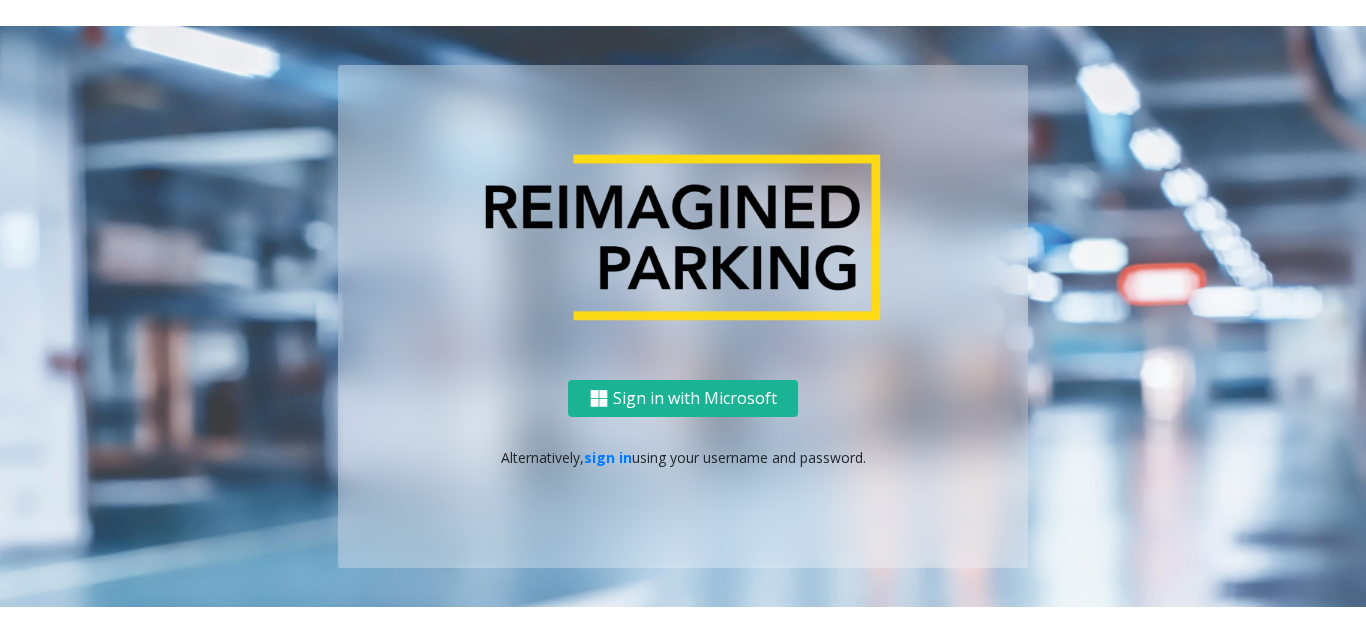 scroll, scrollTop: 0, scrollLeft: 0, axis: both 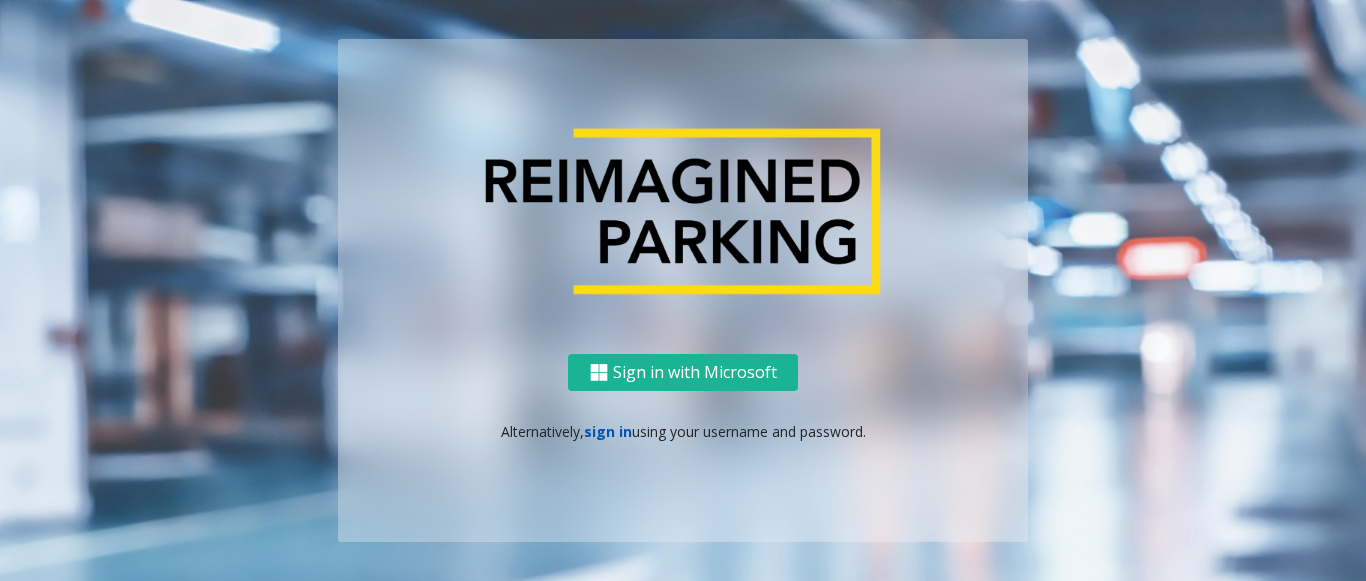 click on "sign in" 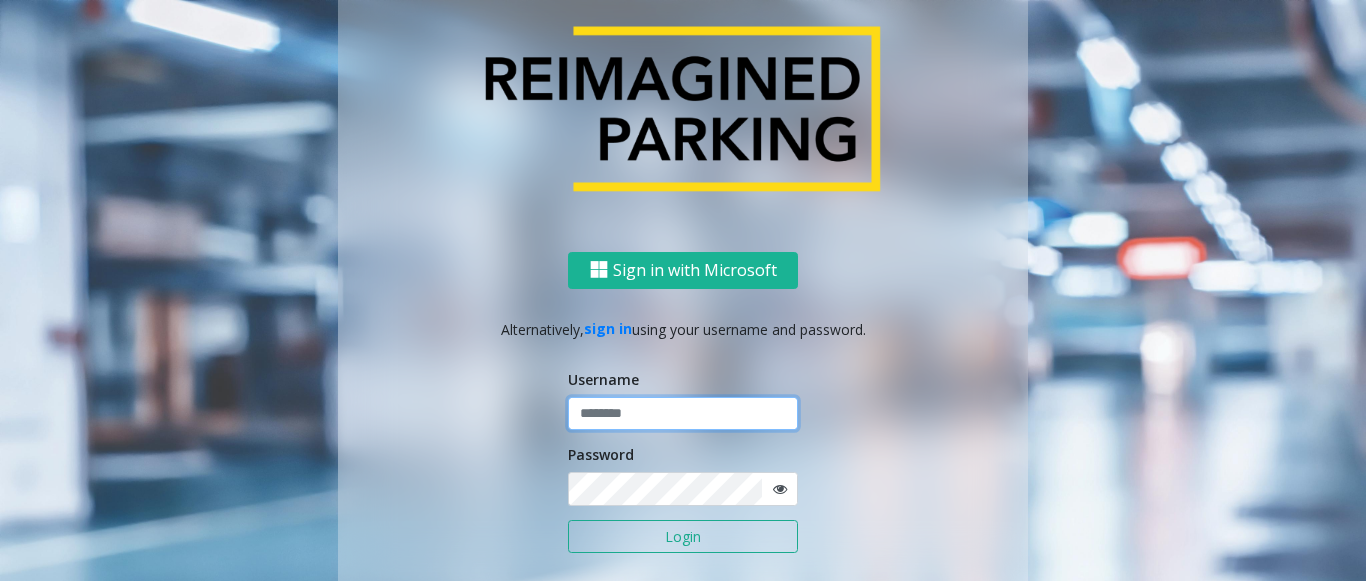 click 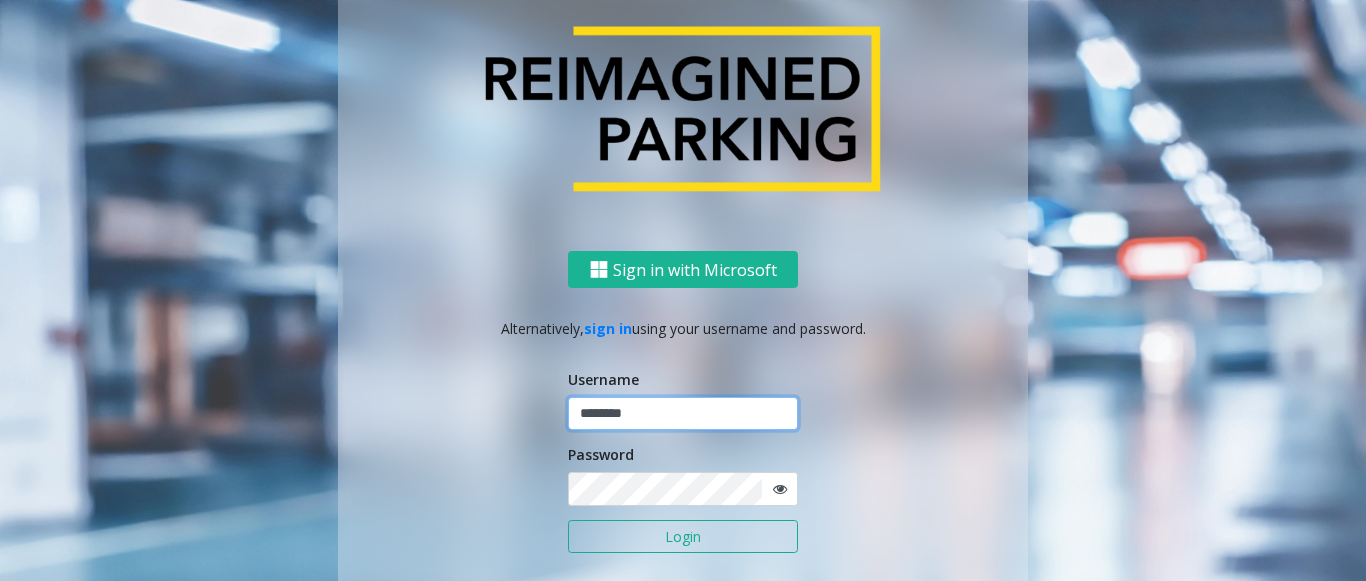 type on "********" 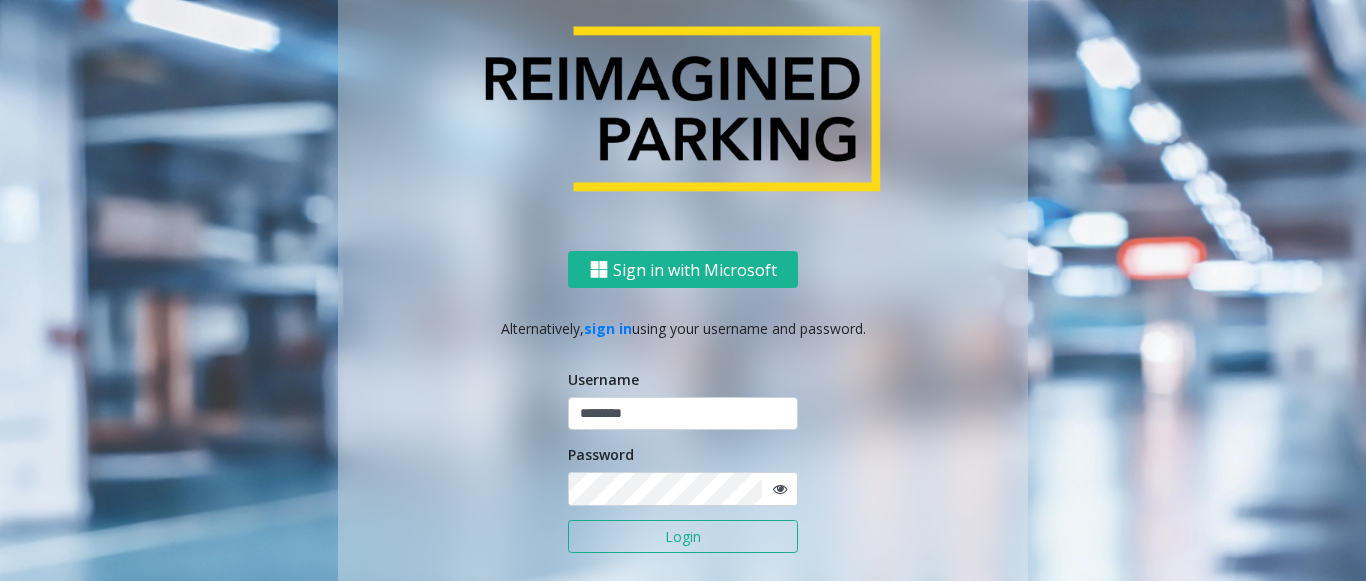 click 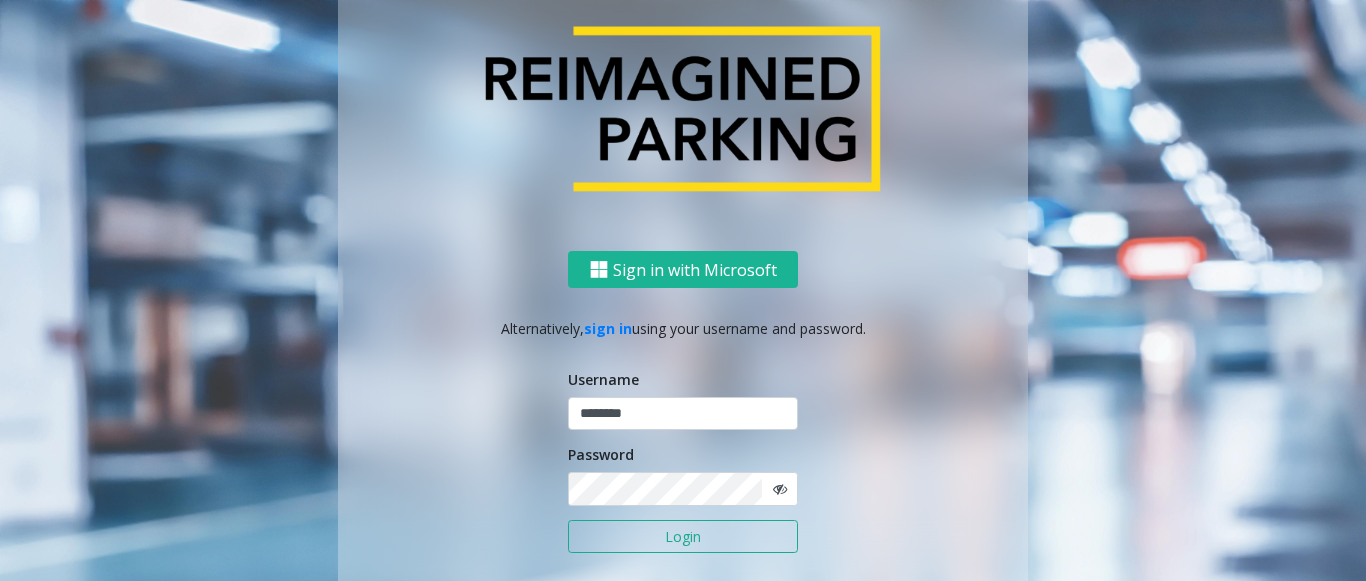 click on "Login" 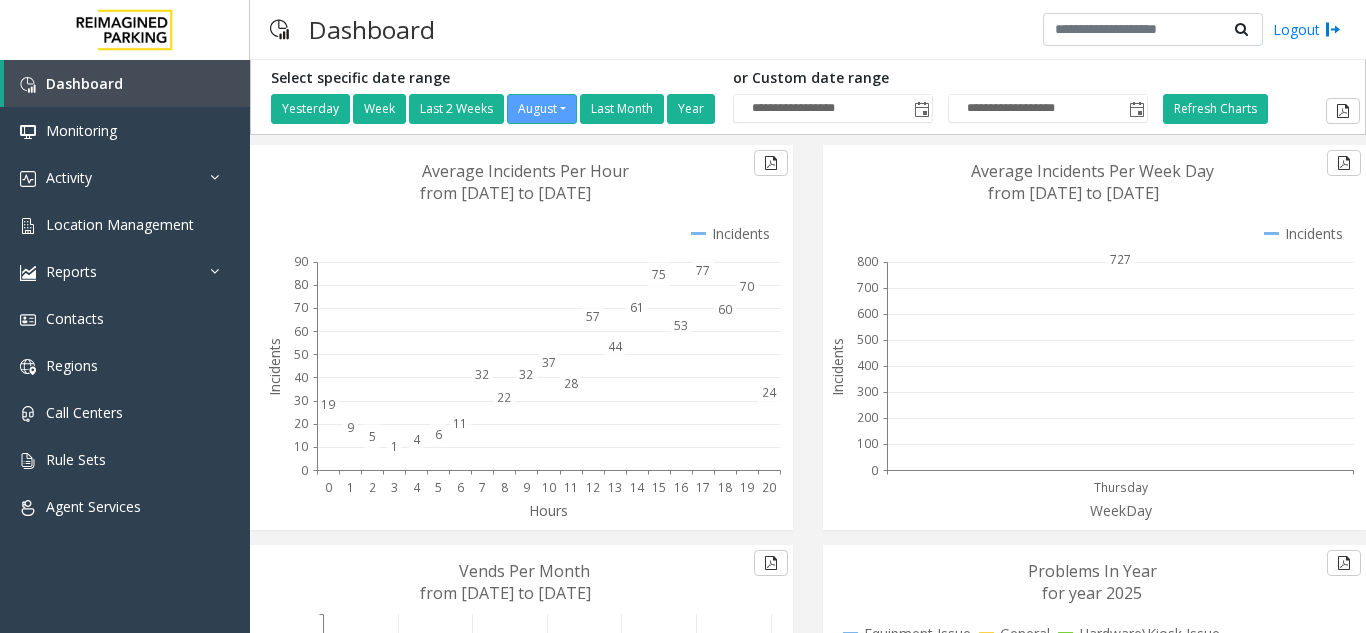 scroll, scrollTop: 0, scrollLeft: 0, axis: both 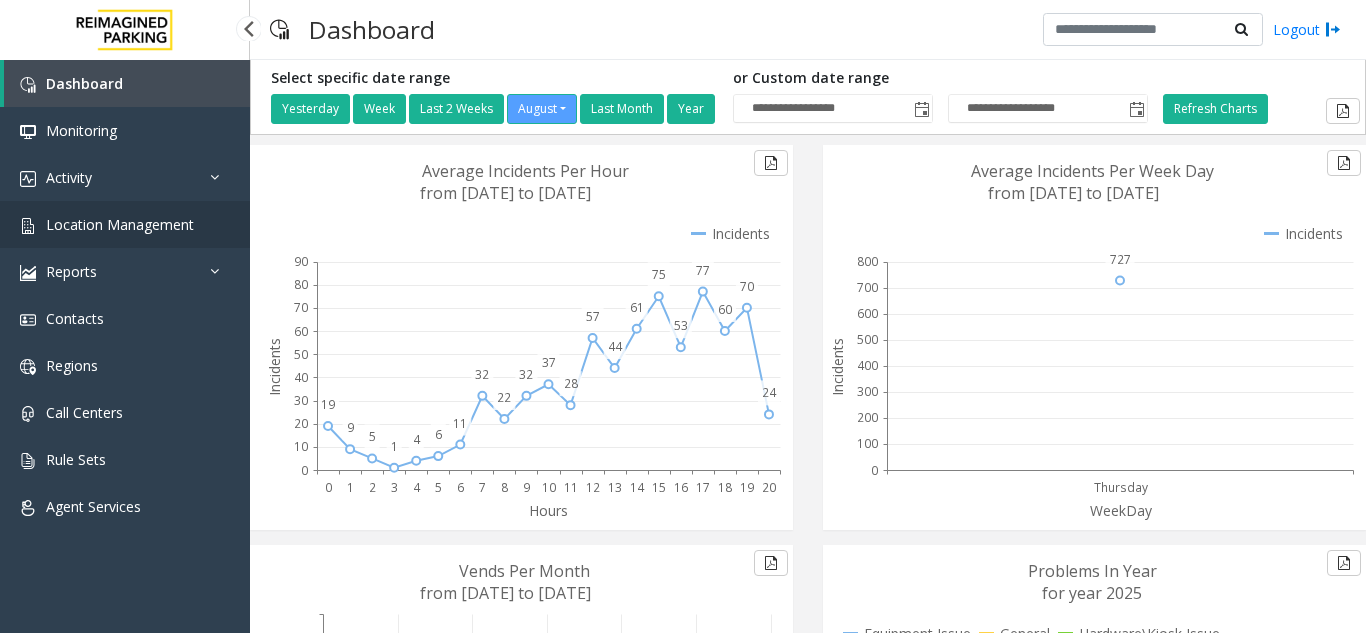 click on "Location Management" at bounding box center (120, 224) 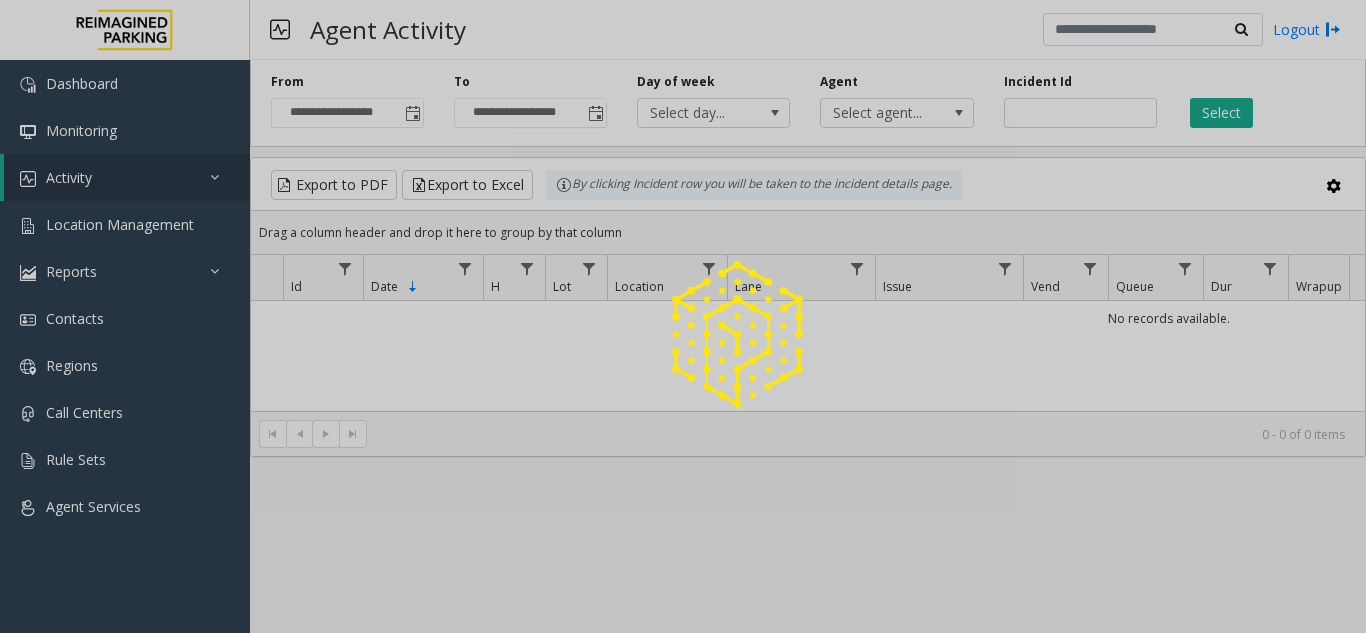scroll, scrollTop: 0, scrollLeft: 0, axis: both 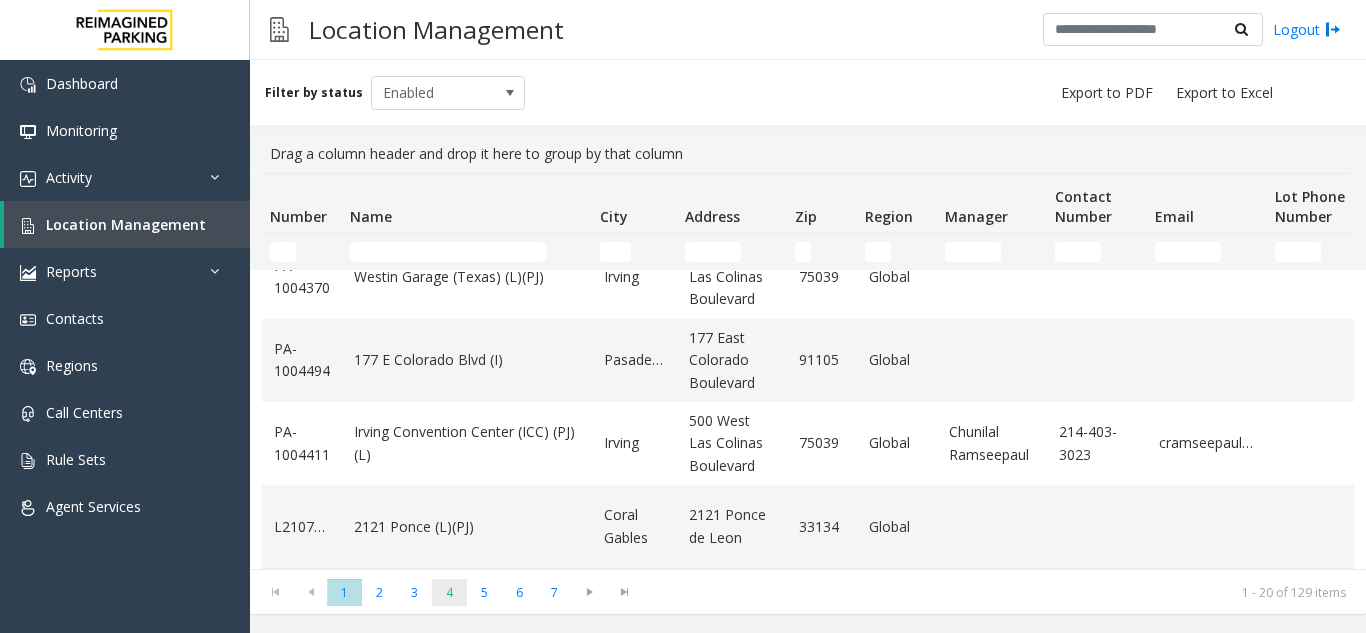 click on "4" 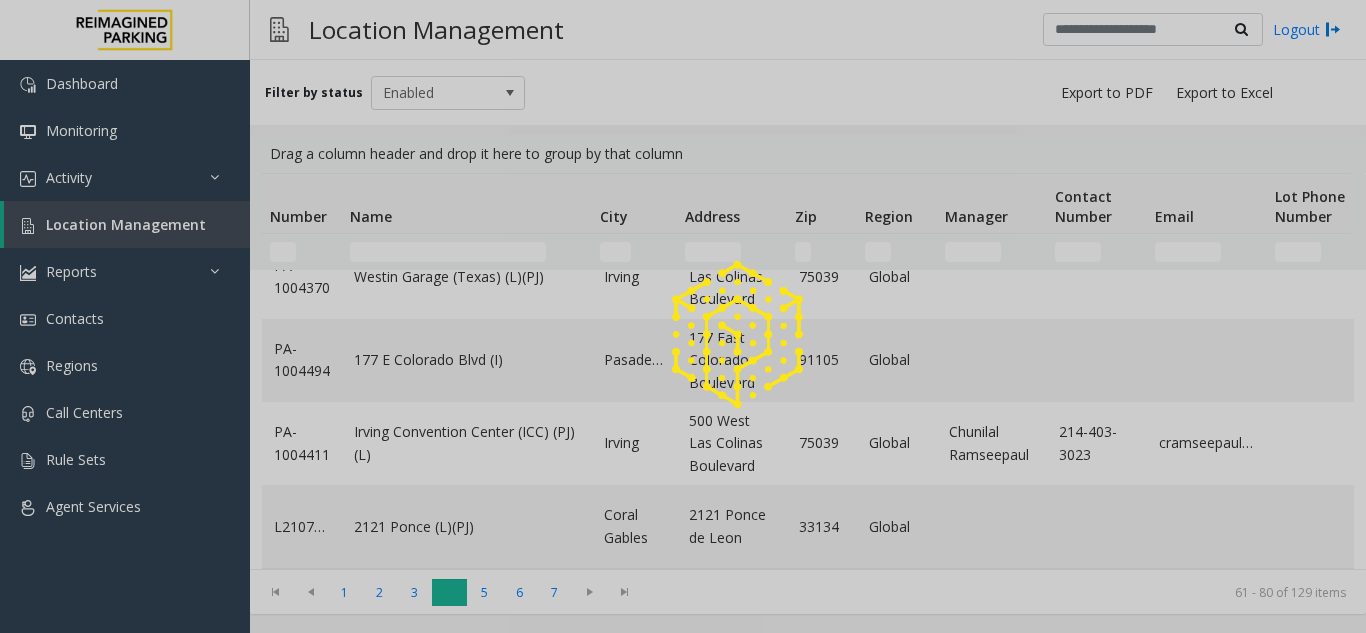 scroll, scrollTop: 0, scrollLeft: 0, axis: both 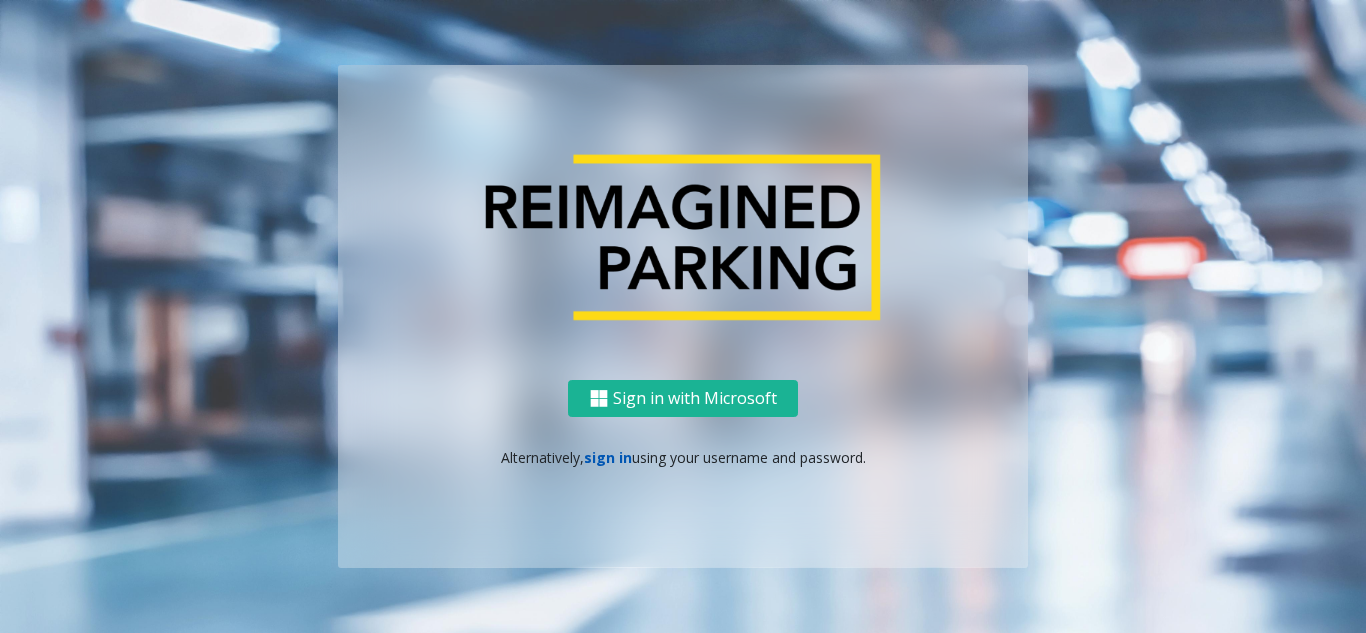 click on "sign in" 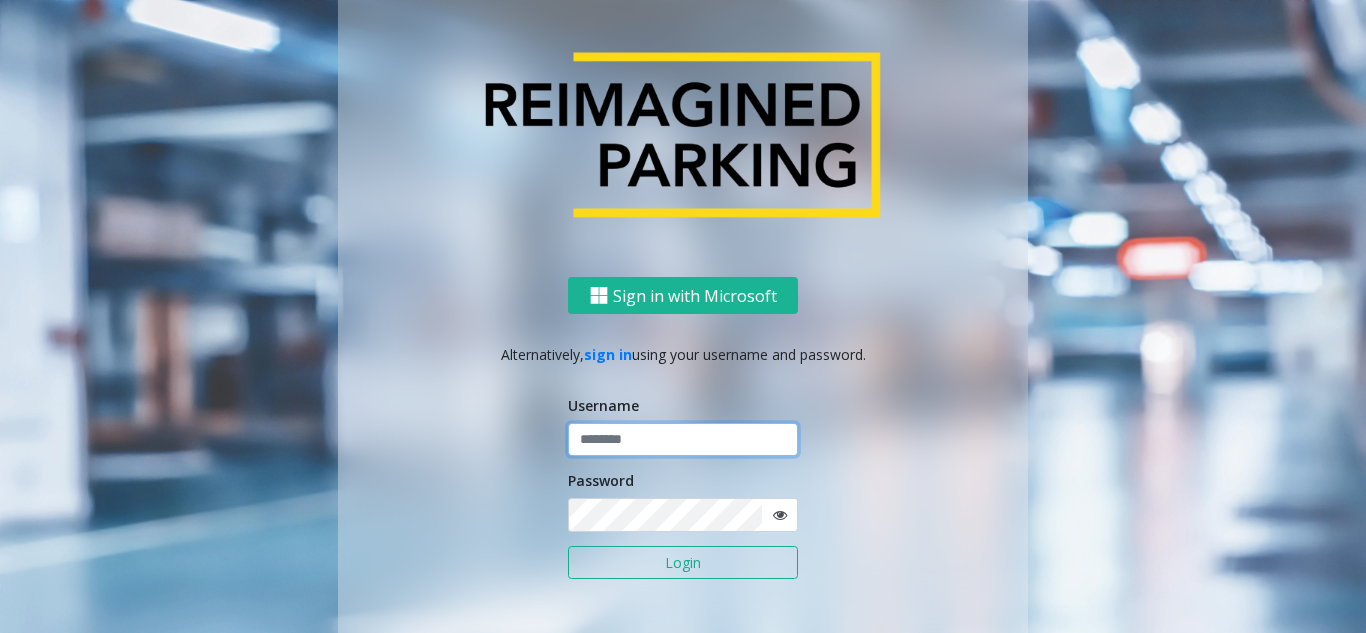 click 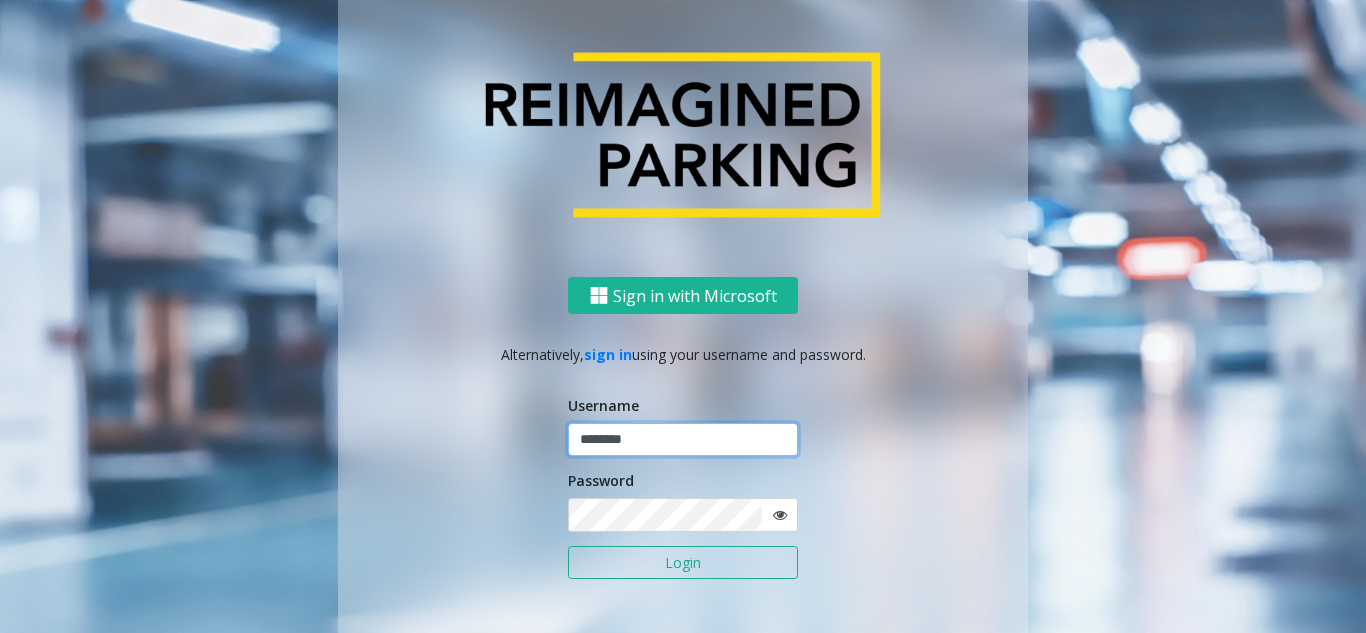 type on "********" 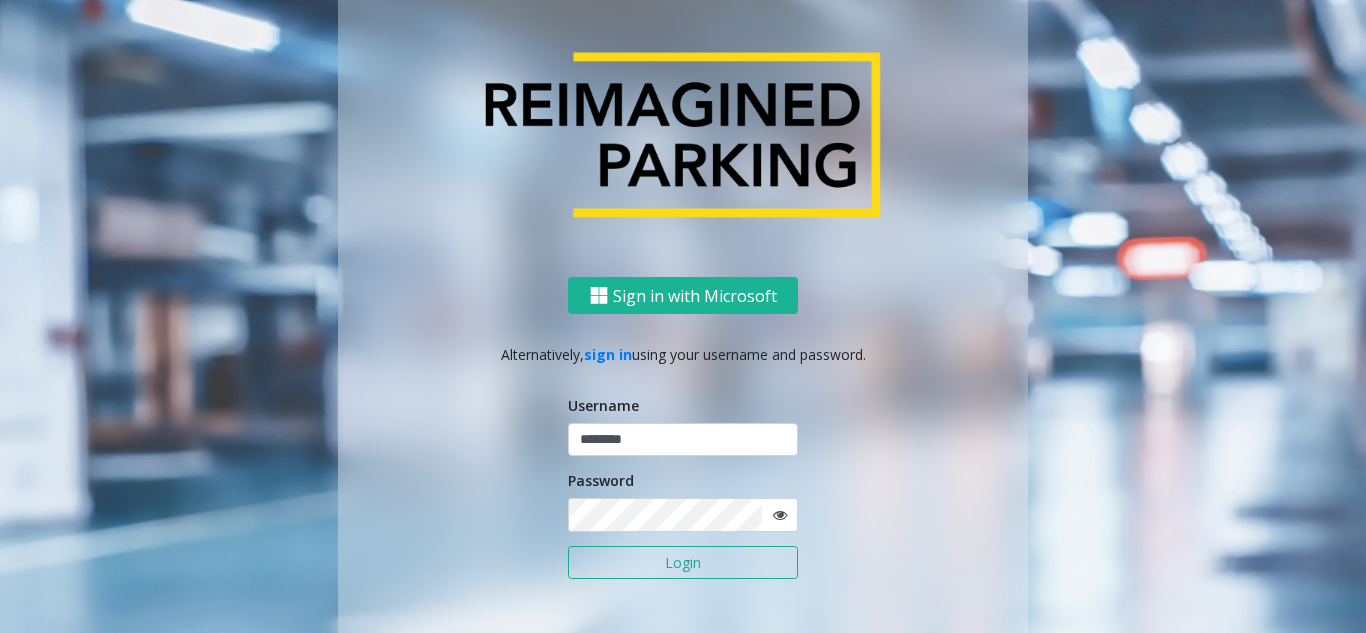 click 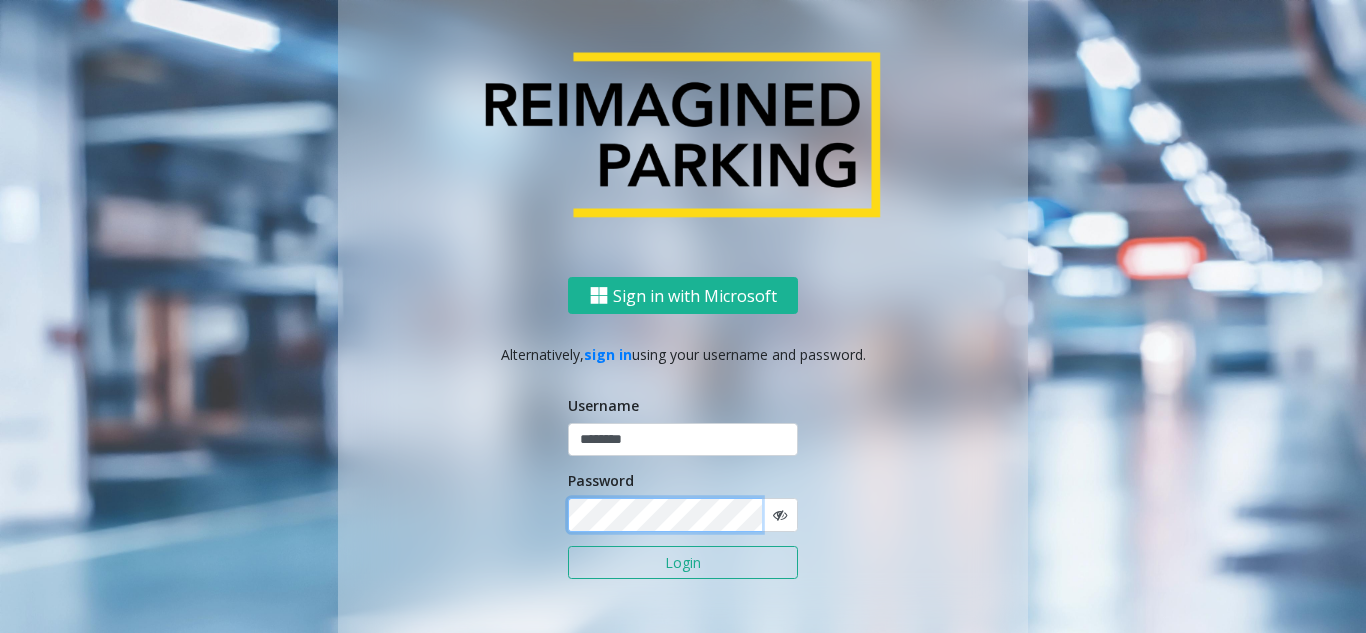 click on "Login" 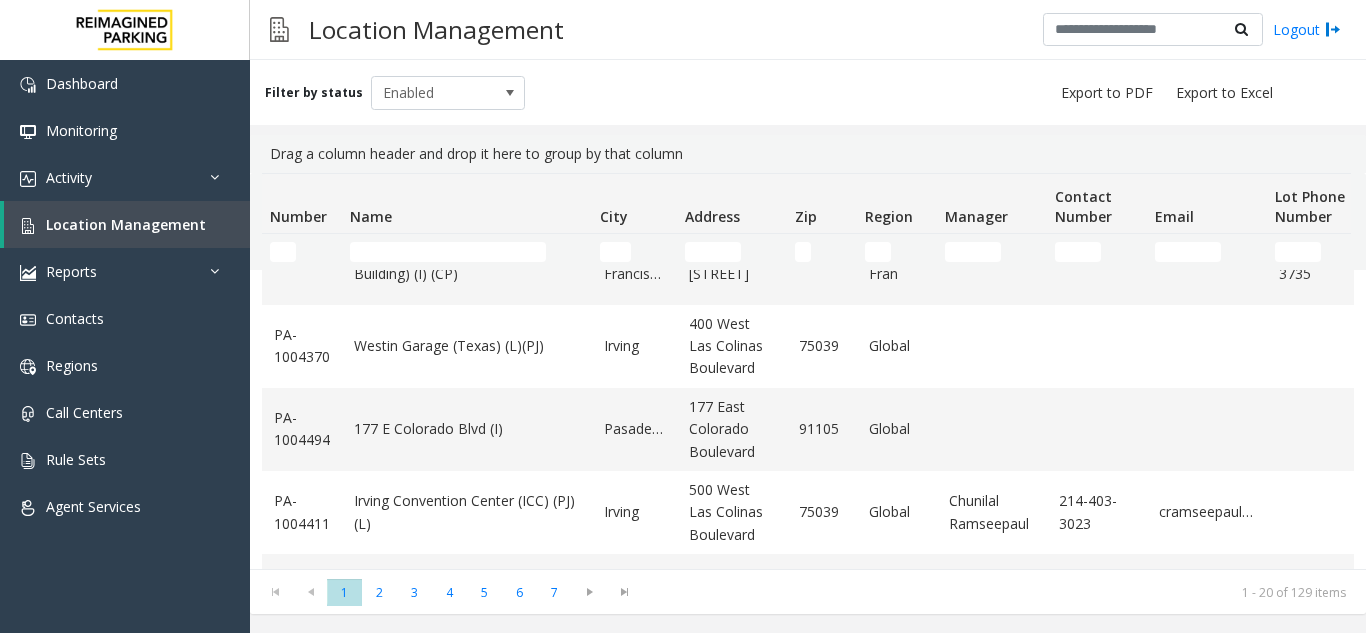scroll, scrollTop: 1382, scrollLeft: 0, axis: vertical 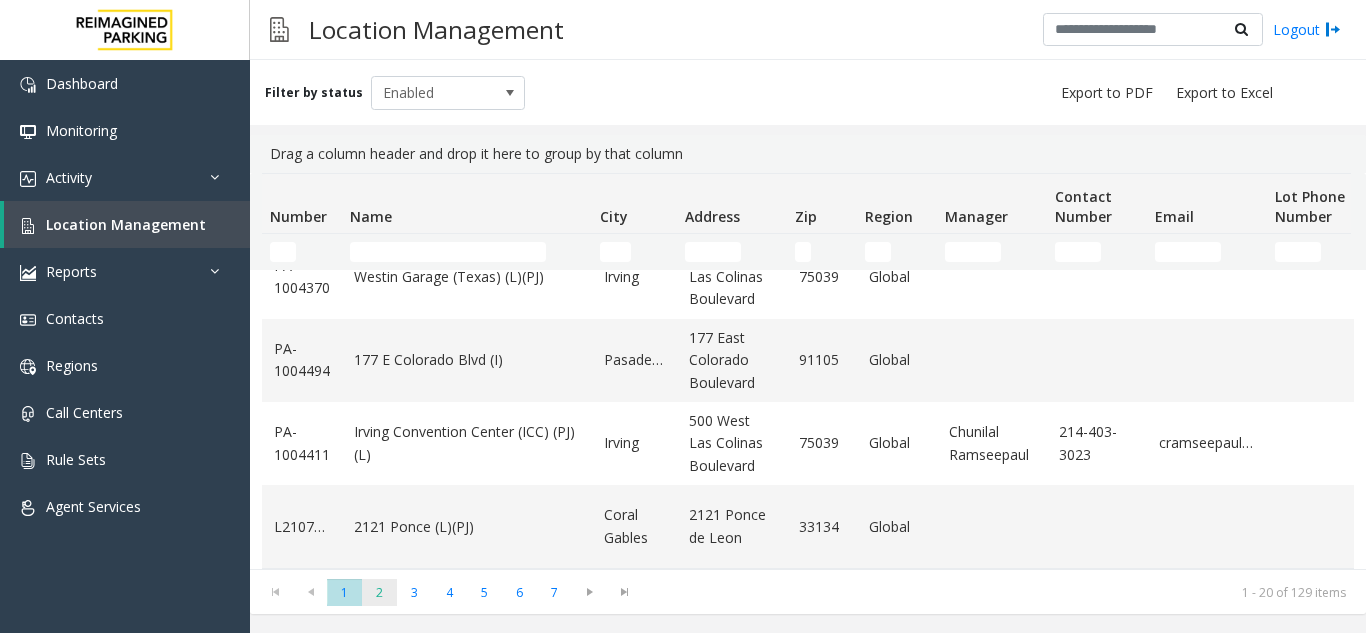 click on "2" 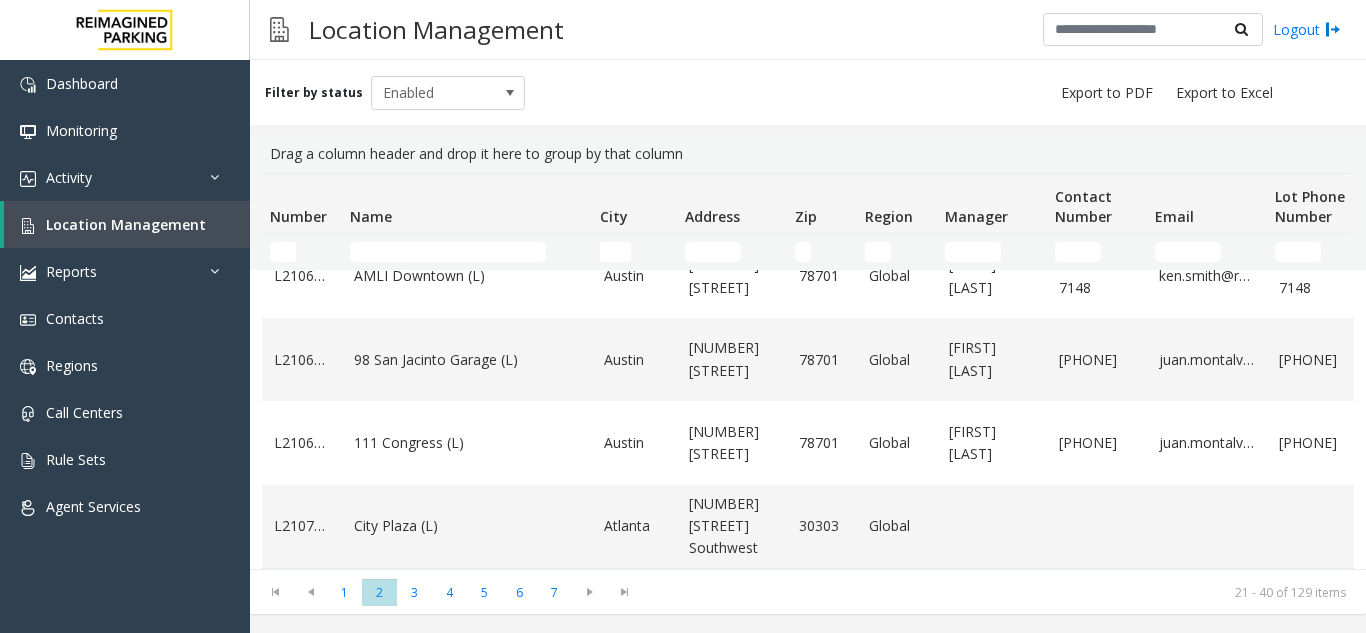 scroll, scrollTop: 1427, scrollLeft: 0, axis: vertical 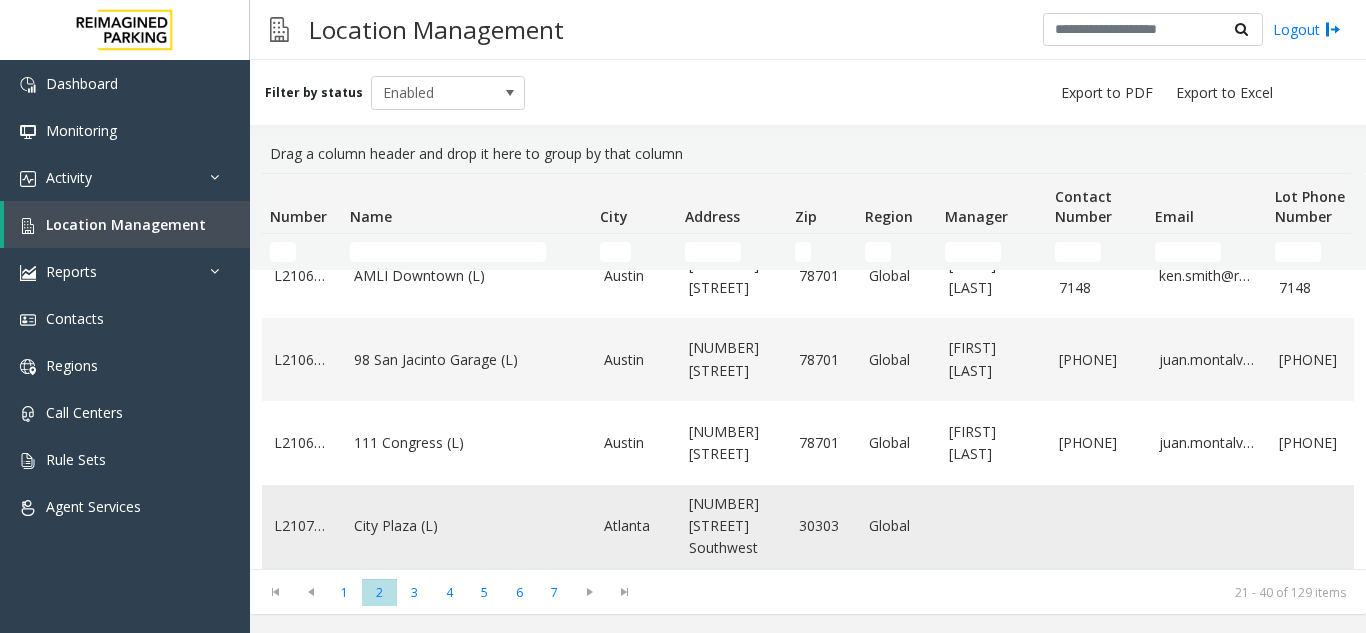click on "City Plaza (L)" 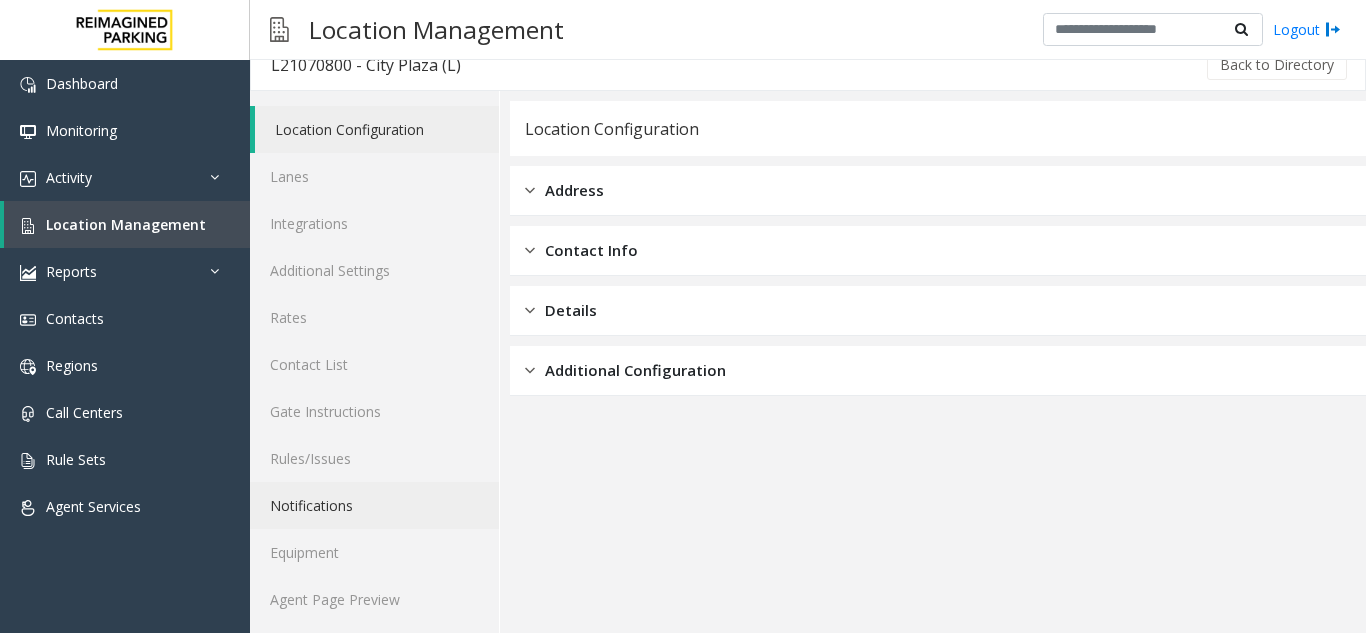 scroll, scrollTop: 26, scrollLeft: 0, axis: vertical 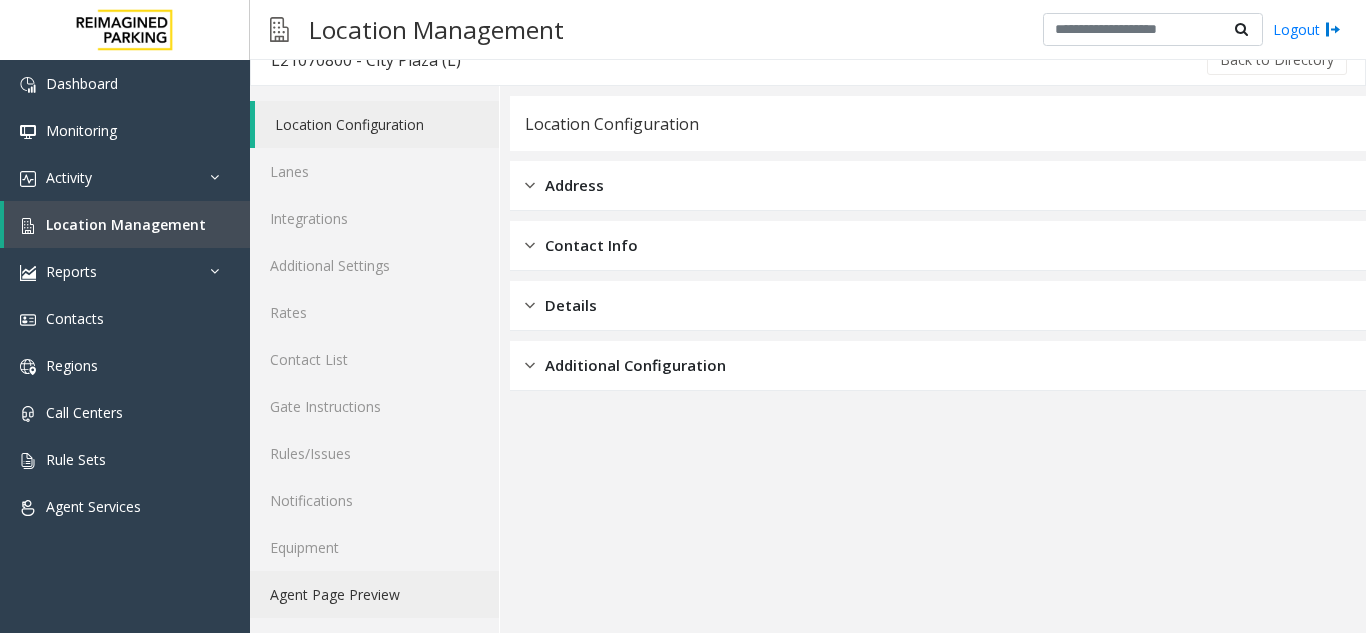 click on "Agent Page Preview" 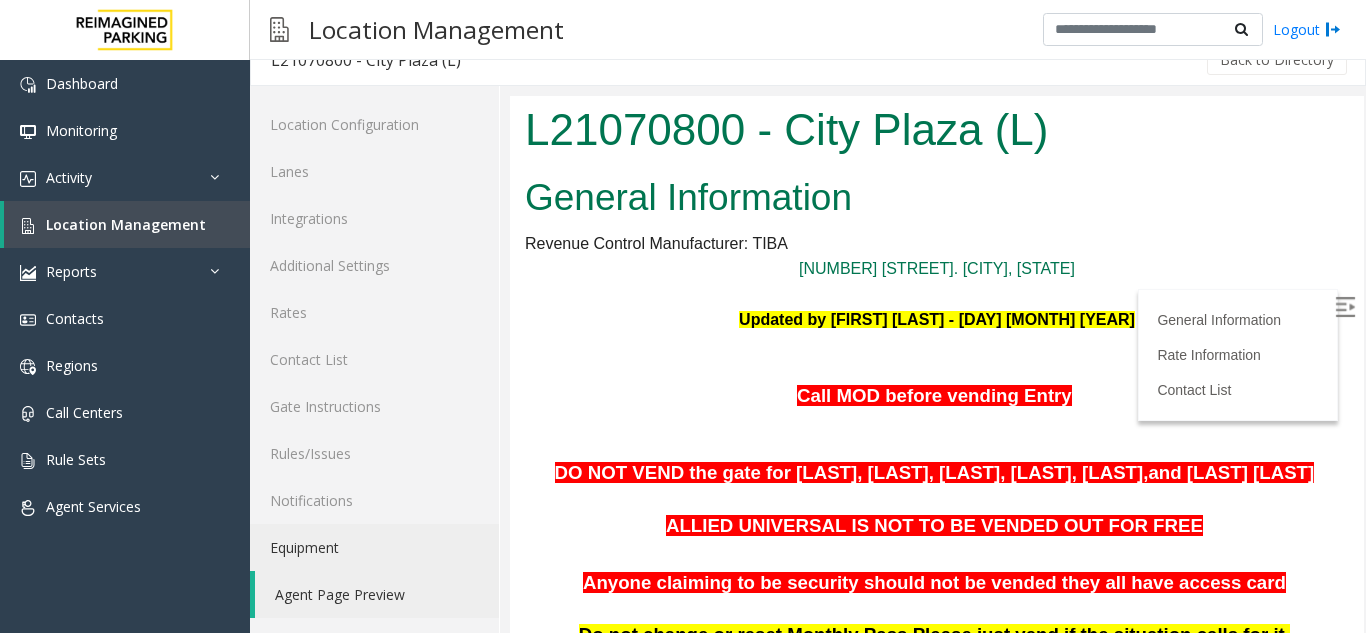 scroll, scrollTop: 0, scrollLeft: 0, axis: both 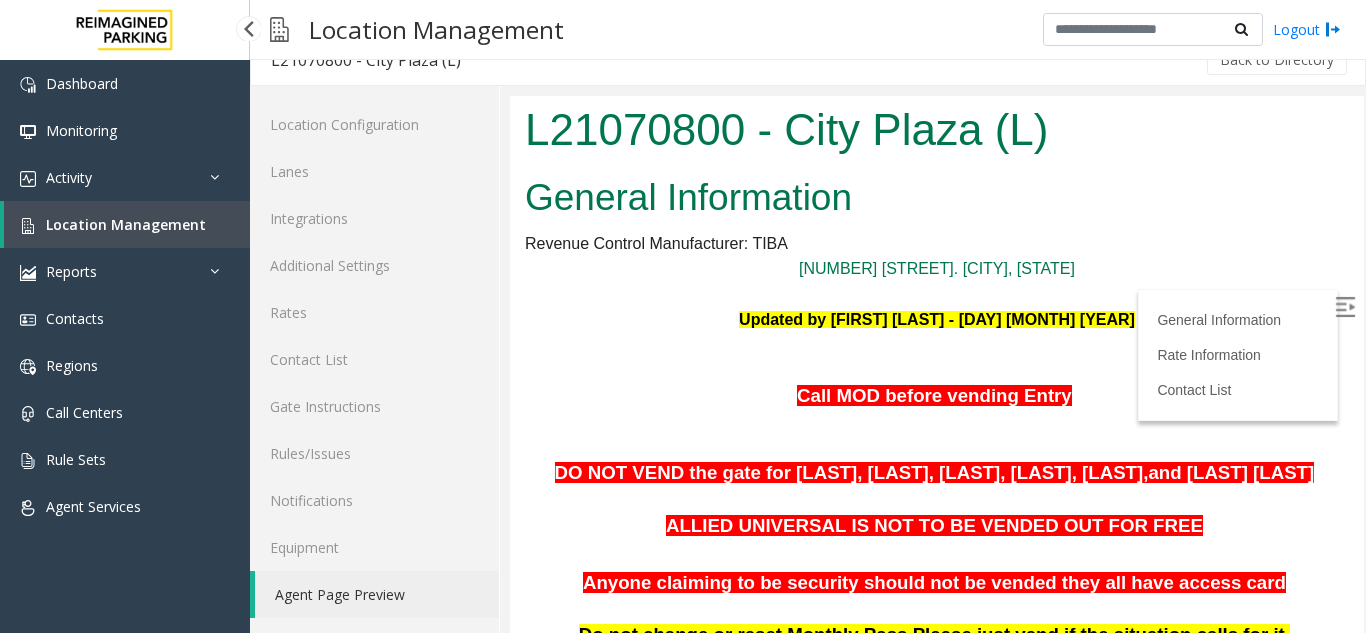 click on "Location Management" at bounding box center (127, 224) 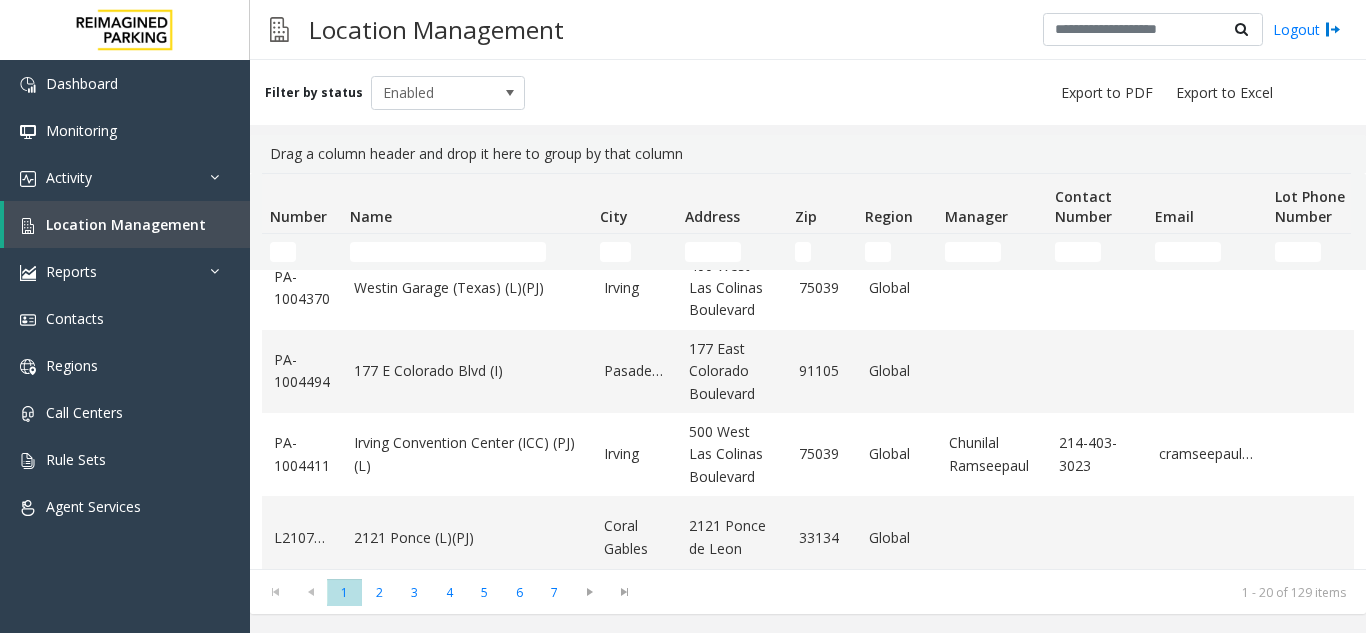scroll, scrollTop: 1382, scrollLeft: 0, axis: vertical 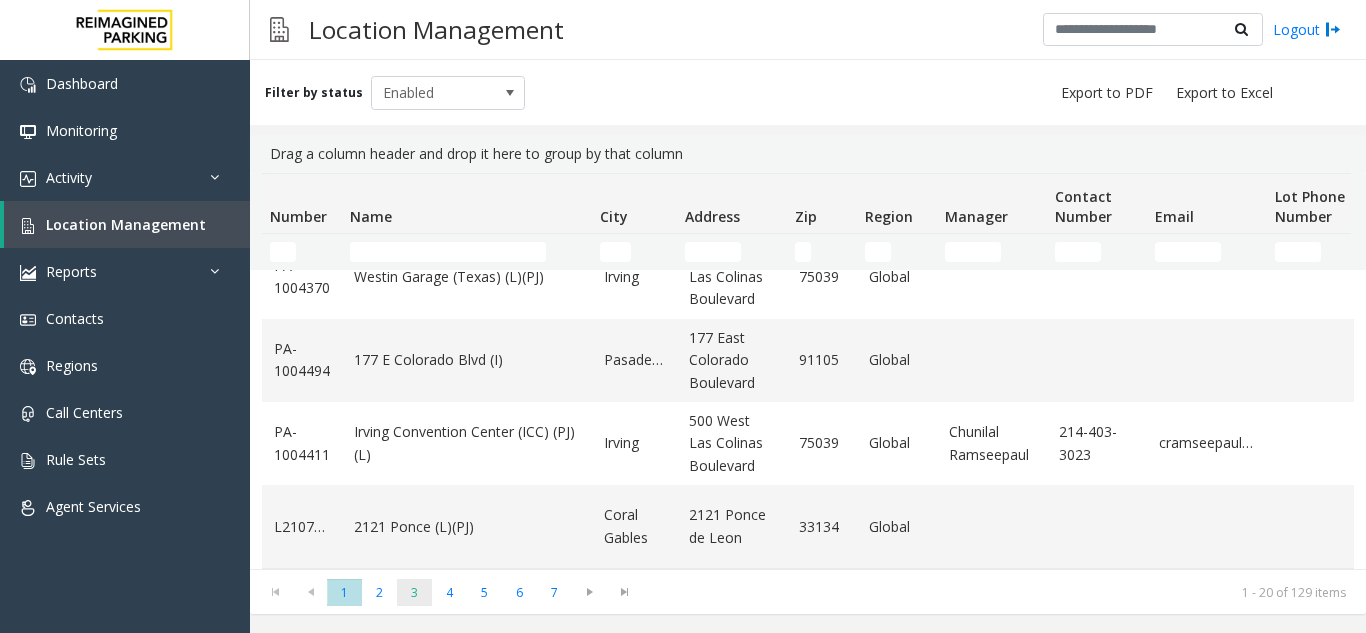 click on "3" 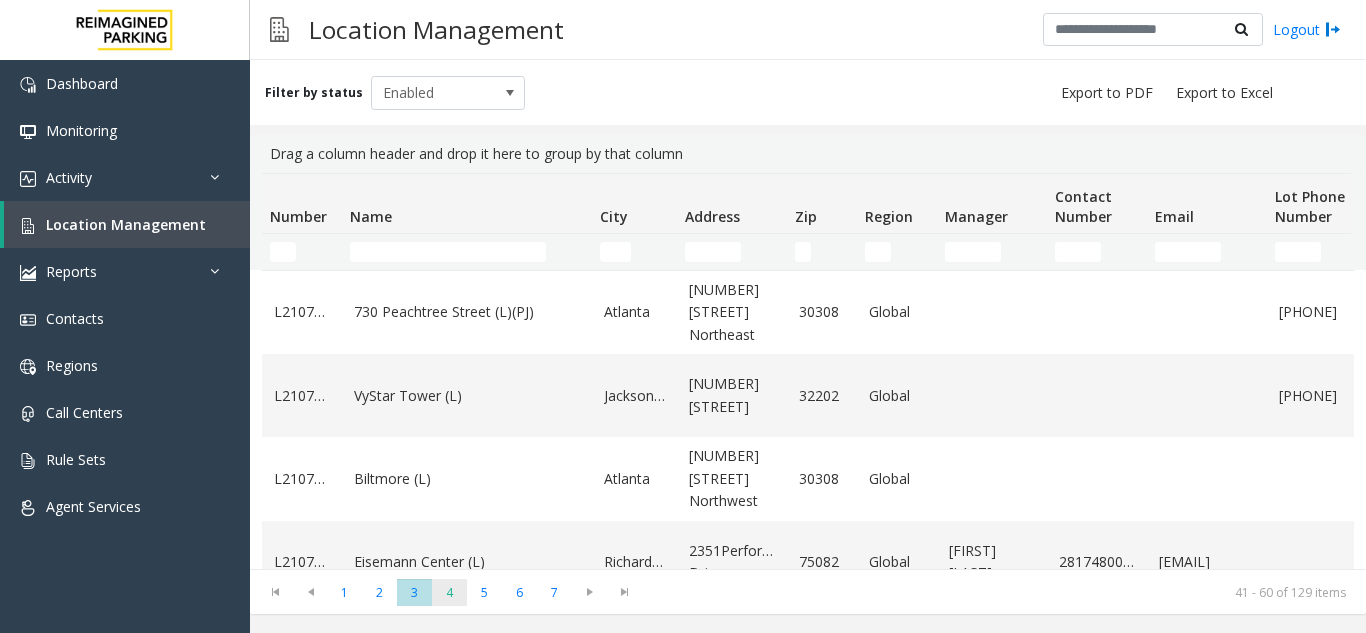 click on "4" 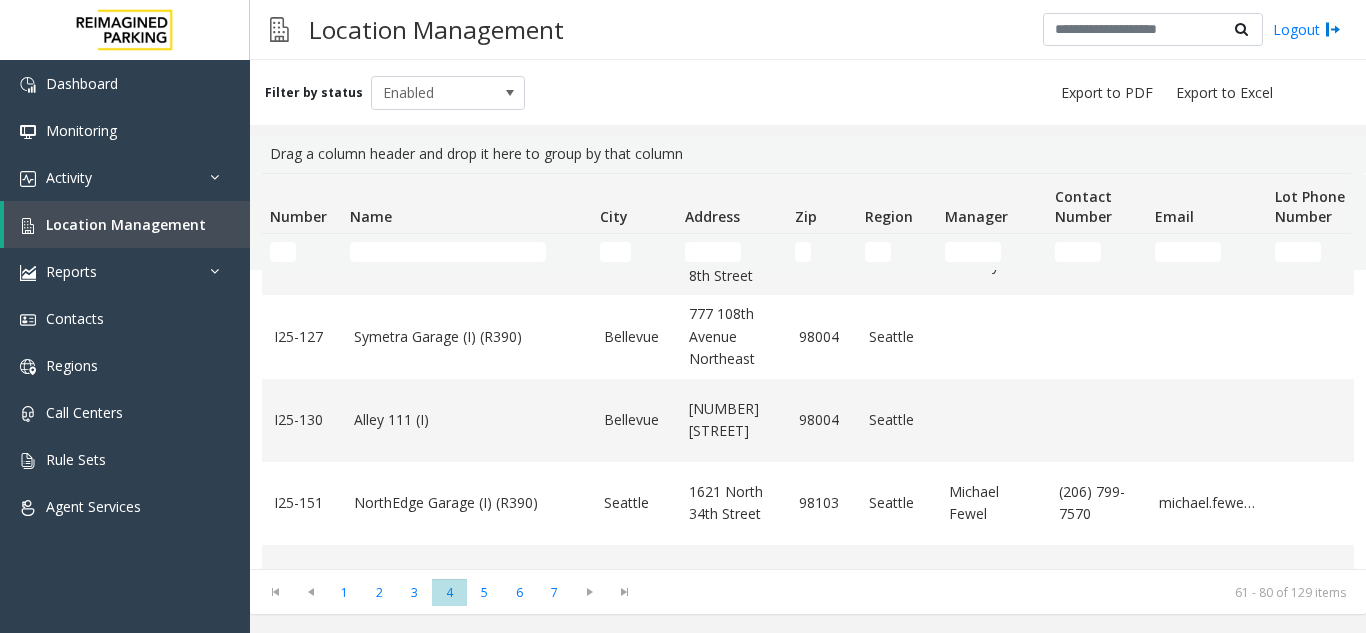 scroll, scrollTop: 400, scrollLeft: 0, axis: vertical 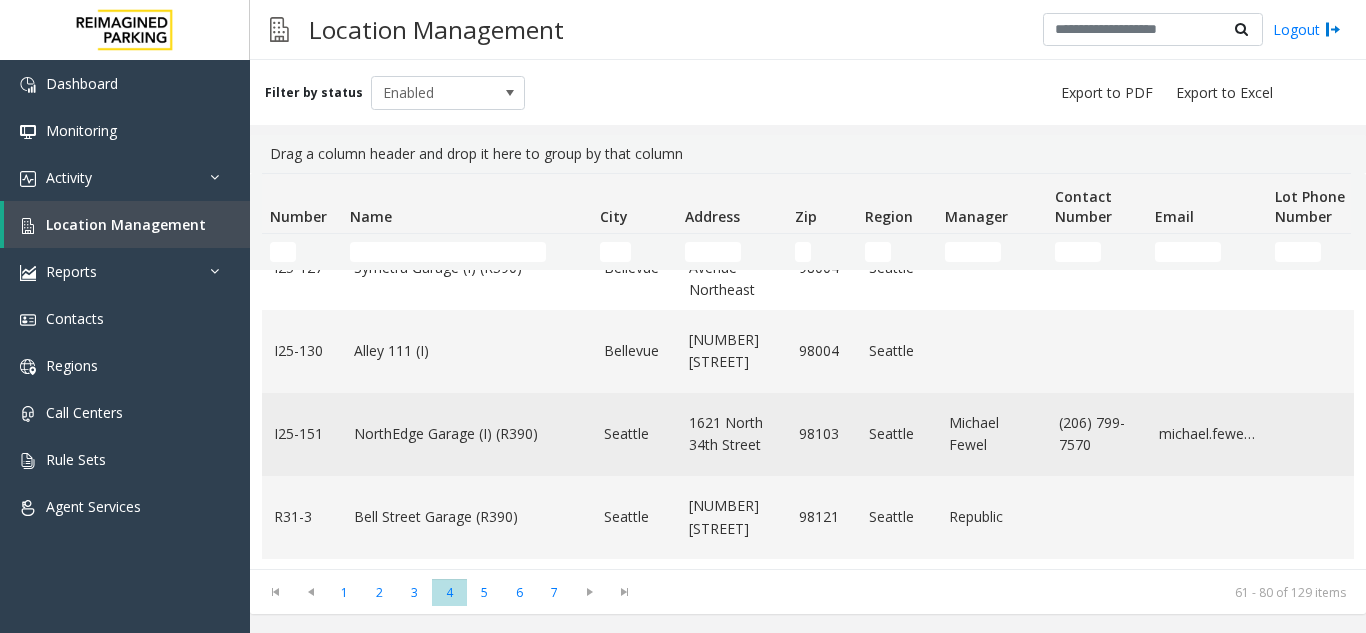 click on "Seattle" 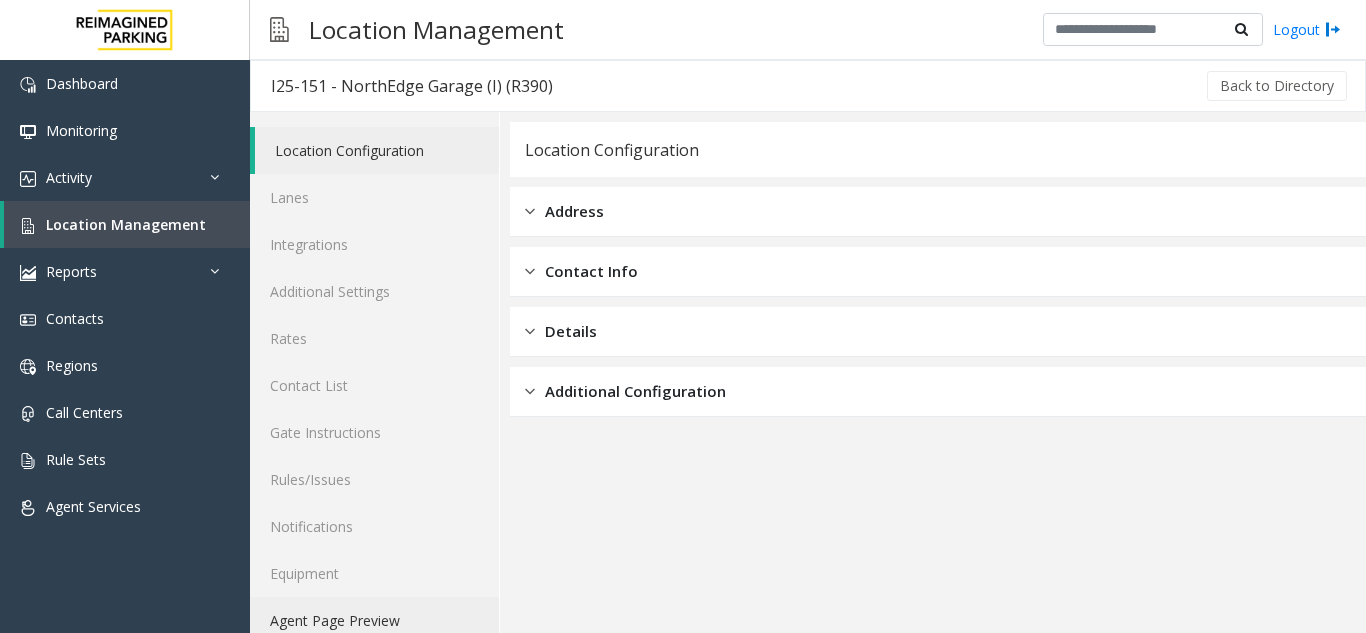 click on "Agent Page Preview" 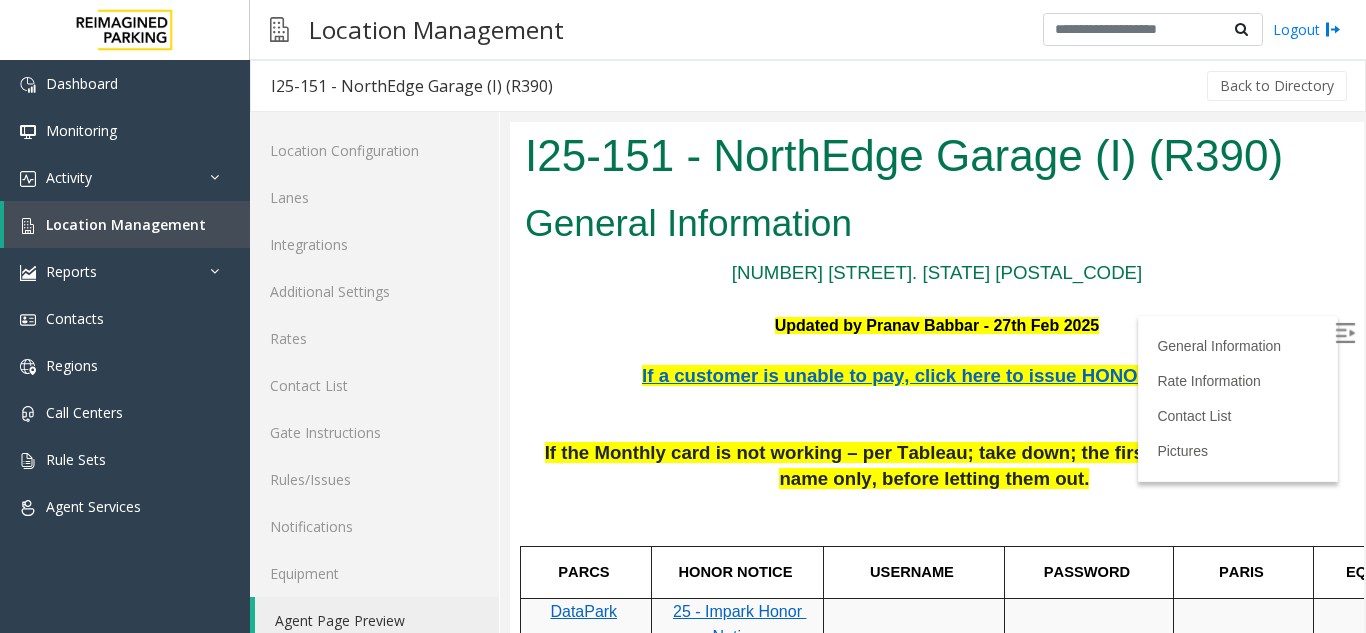 scroll, scrollTop: 0, scrollLeft: 0, axis: both 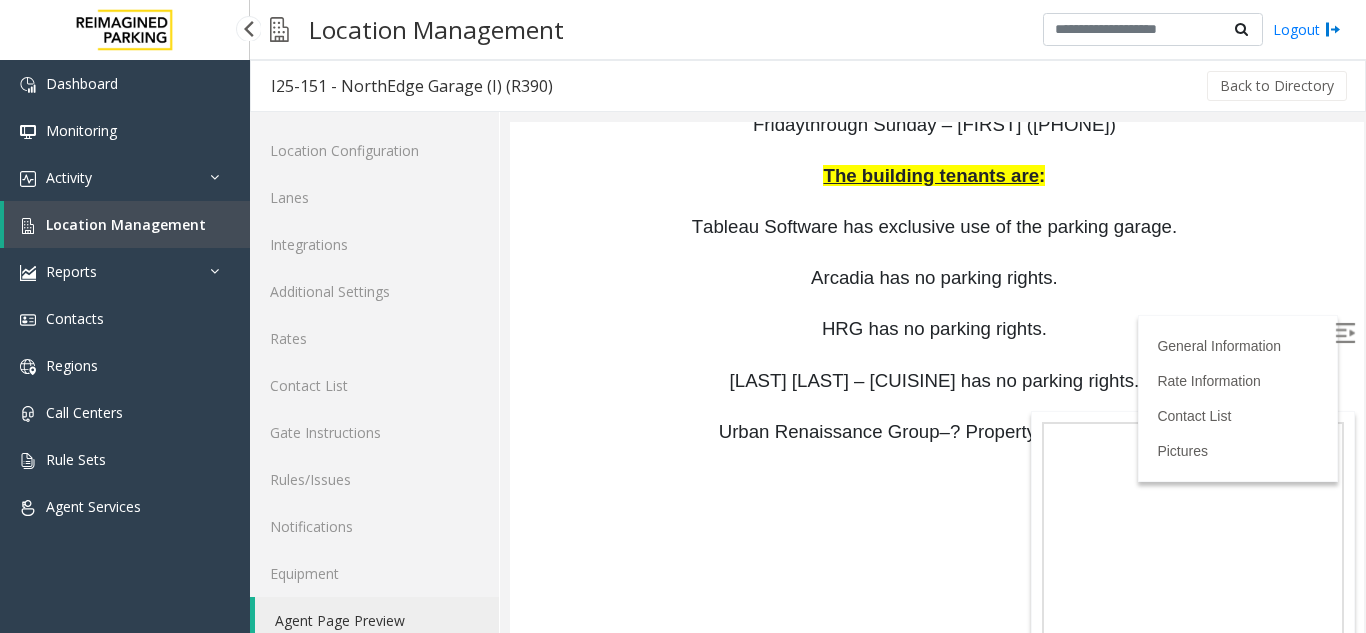click on "Location Management" at bounding box center [127, 224] 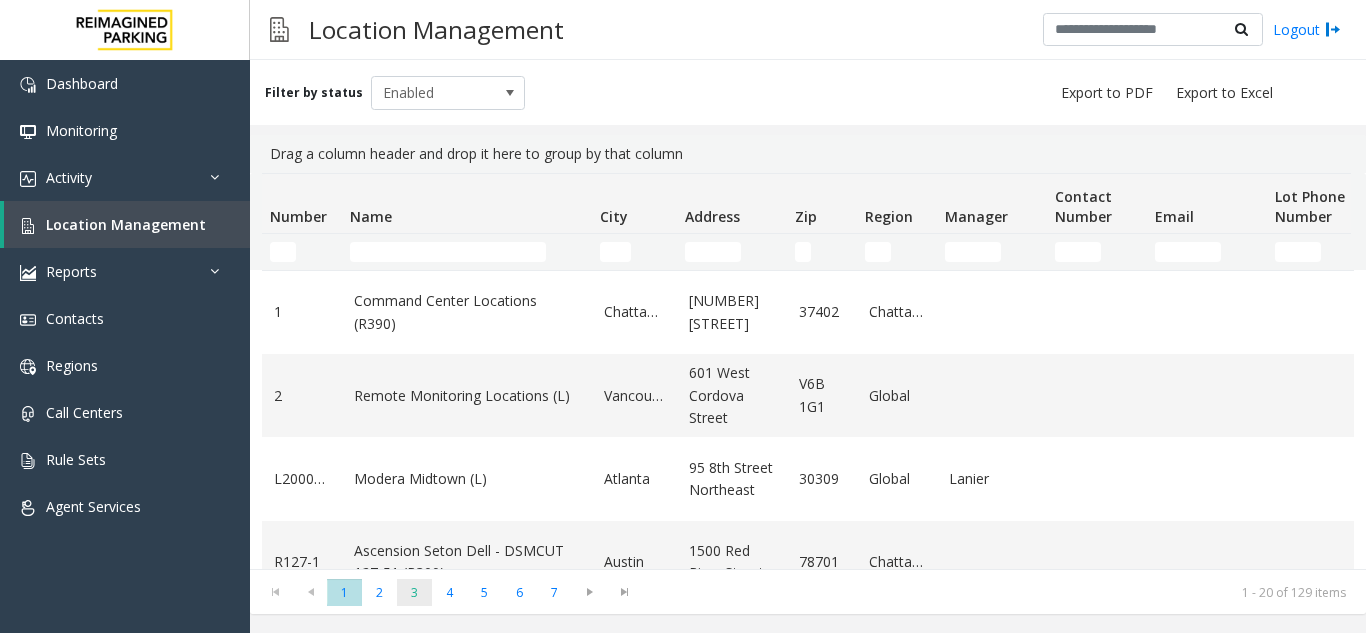 click on "3" 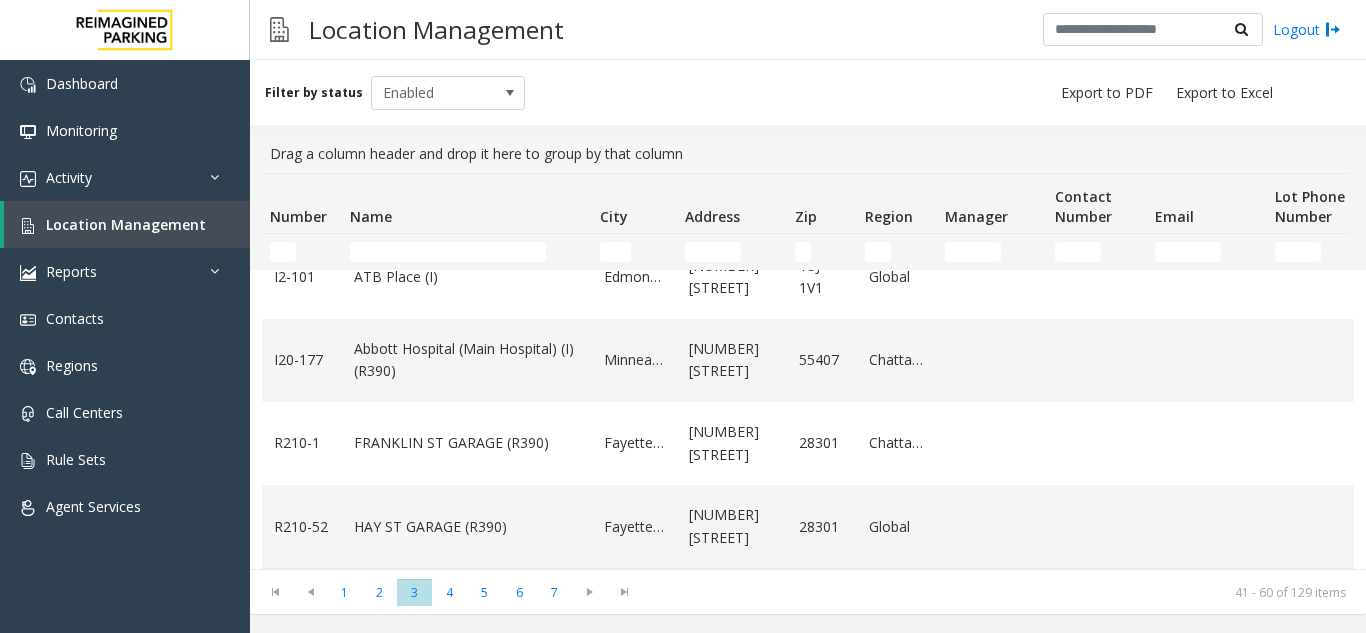 scroll, scrollTop: 1494, scrollLeft: 0, axis: vertical 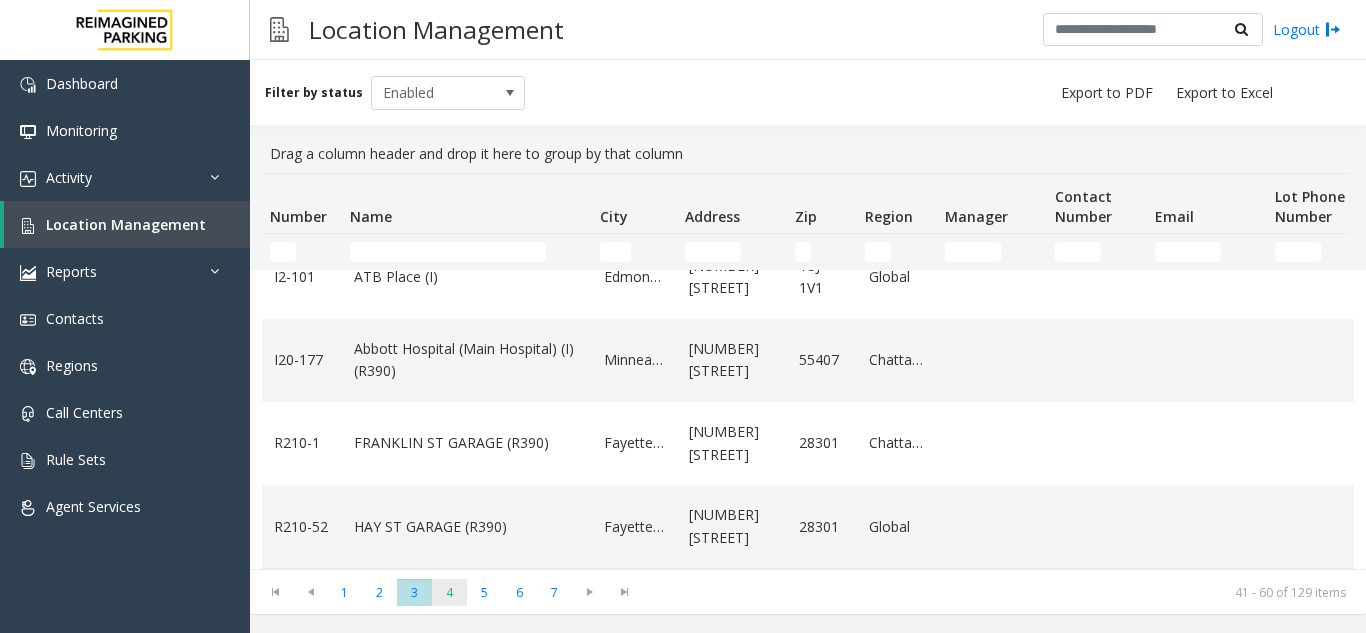 click on "4" 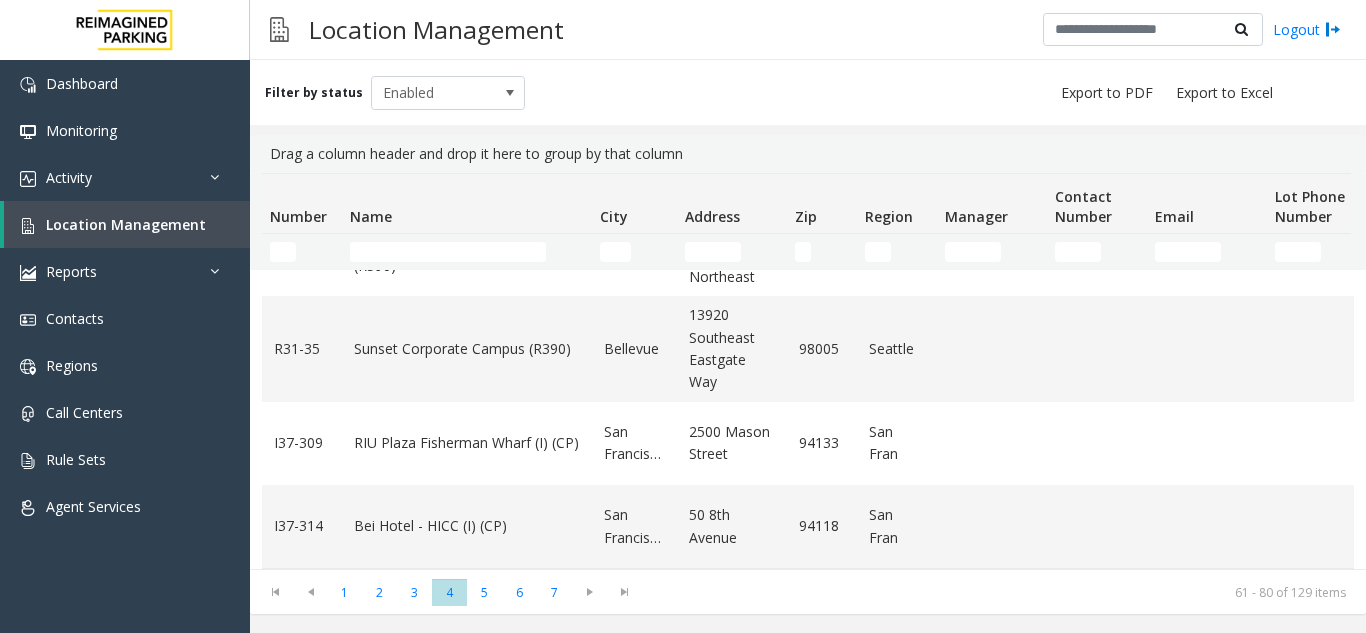 scroll, scrollTop: 1427, scrollLeft: 0, axis: vertical 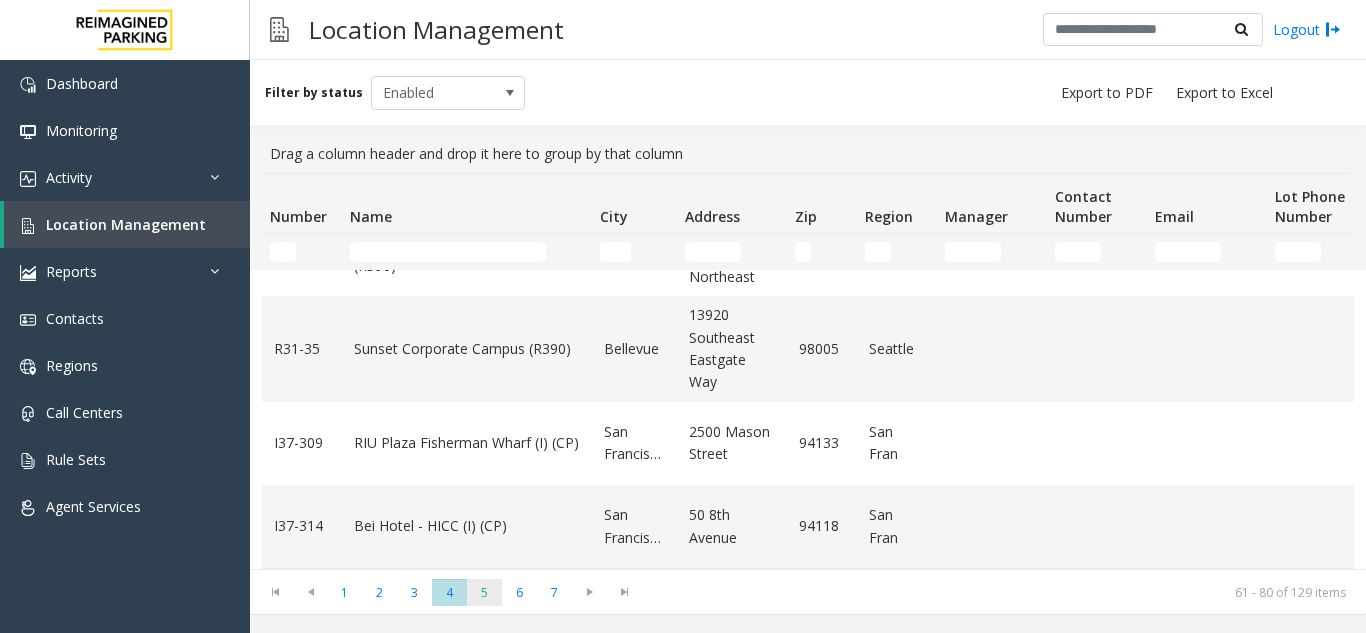 click on "5" 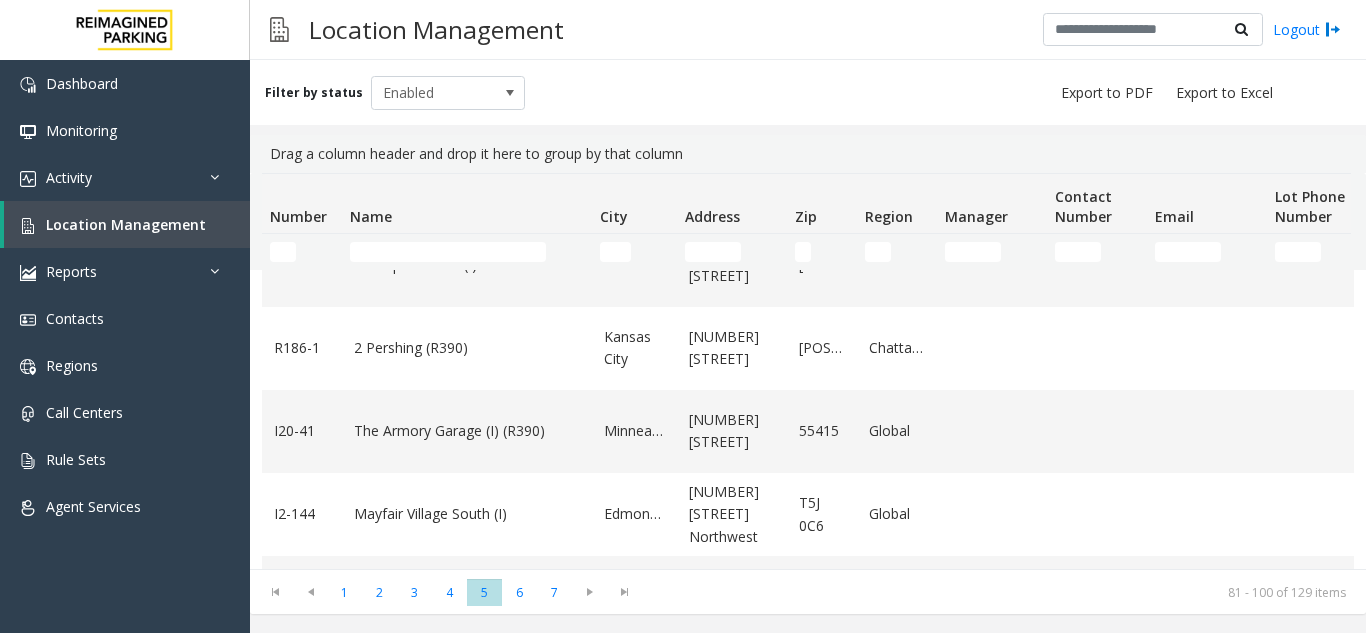 scroll, scrollTop: 1382, scrollLeft: 0, axis: vertical 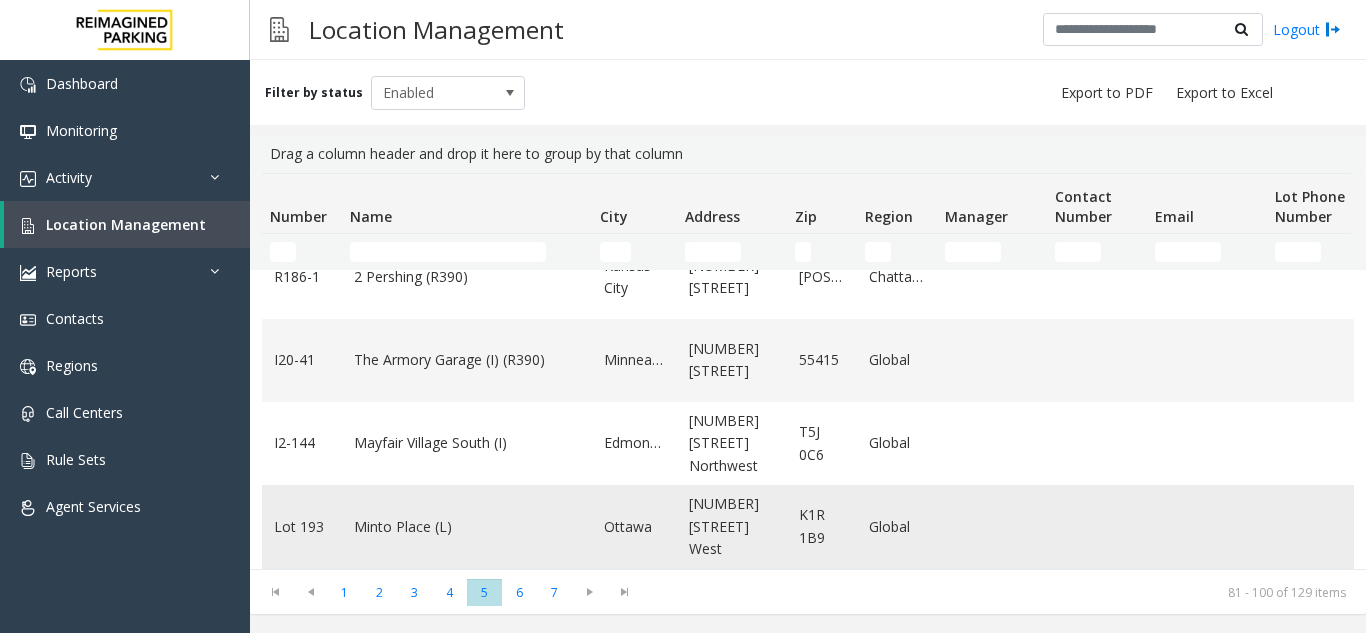 click on "Minto Place (L)" 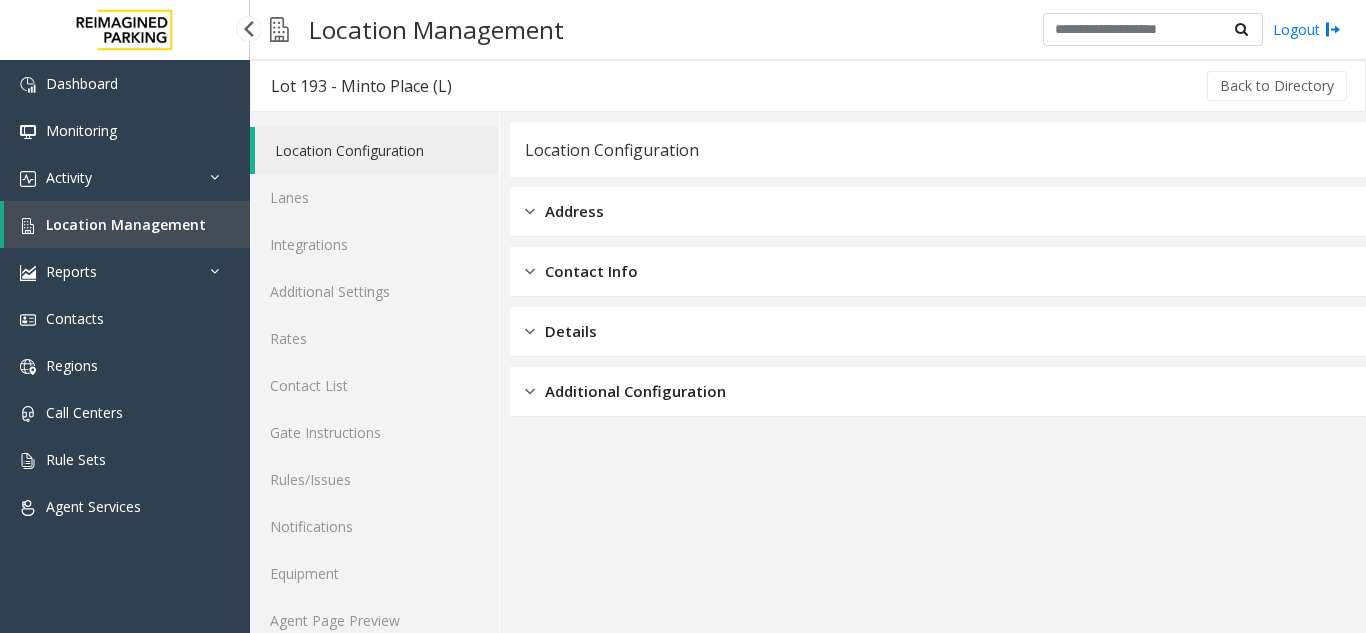 click on "Location Management" at bounding box center (127, 224) 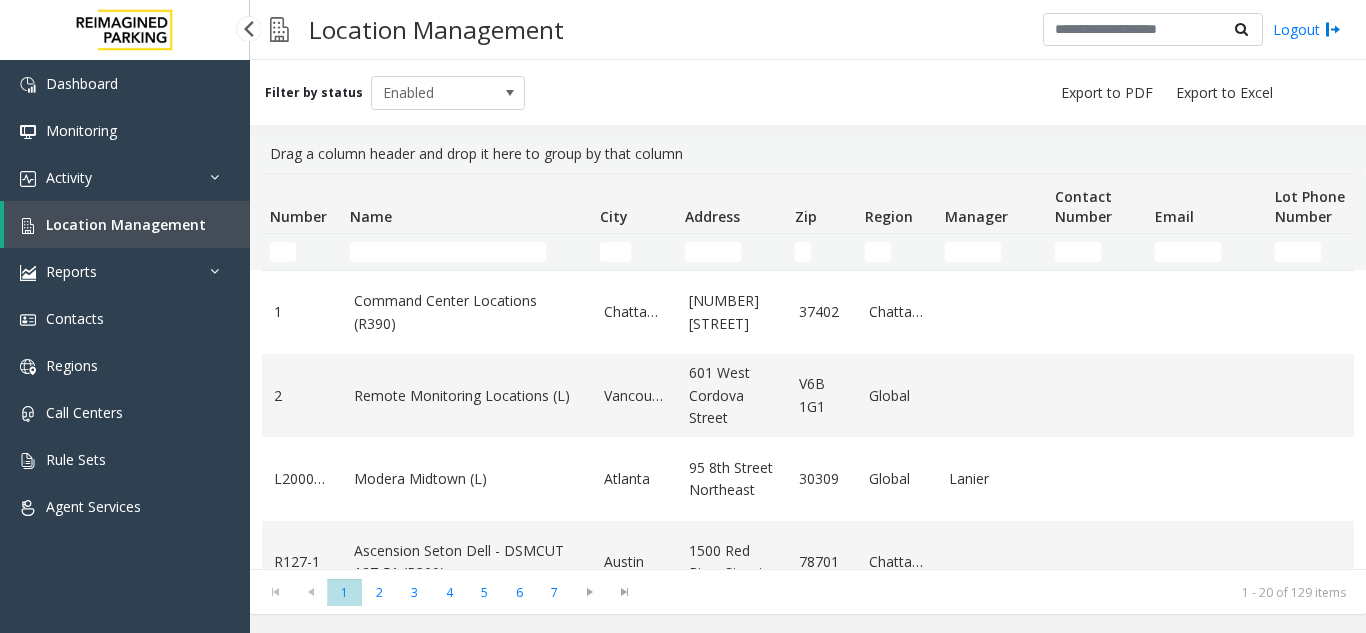 click on "Dashboard Monitoring Activity Daily Activity Lane Activity Agent Activity Quality Analysis Heatmap Location Management Reports Incidents by Location Incidents by Month Locations by Volume Agent Metrics Call Stats Contacts Regions Call Centers Rule Sets Agent Services" at bounding box center [125, 351] 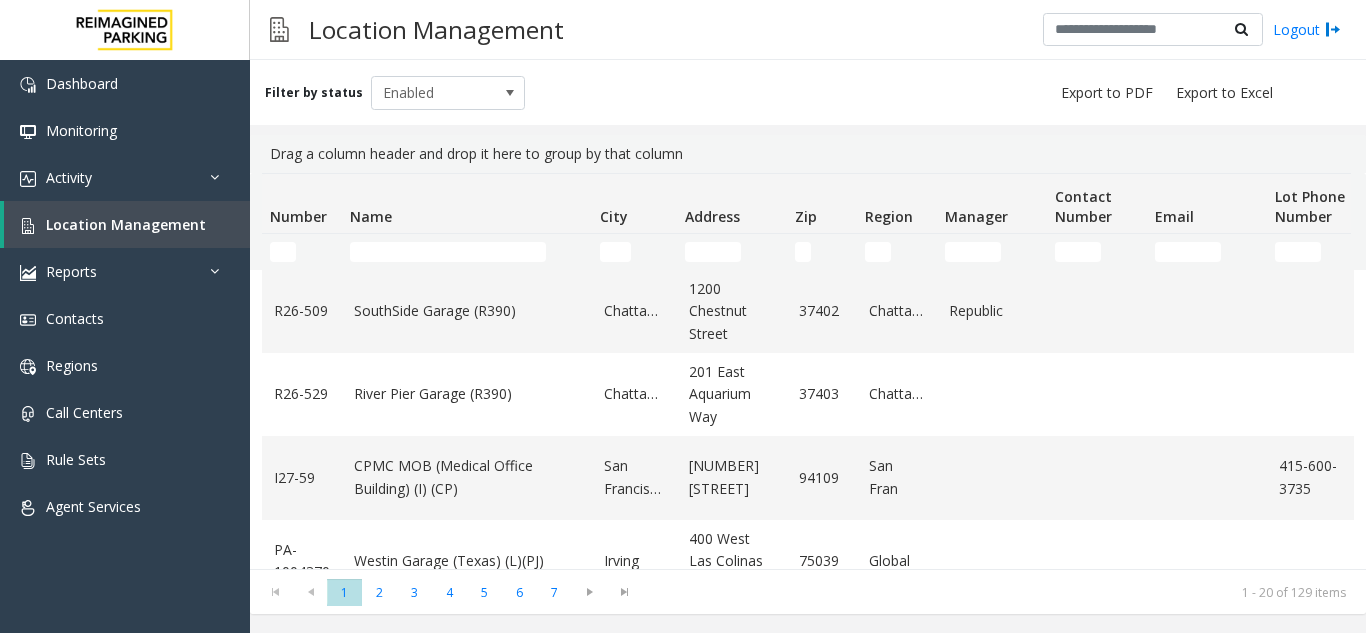 scroll, scrollTop: 1082, scrollLeft: 0, axis: vertical 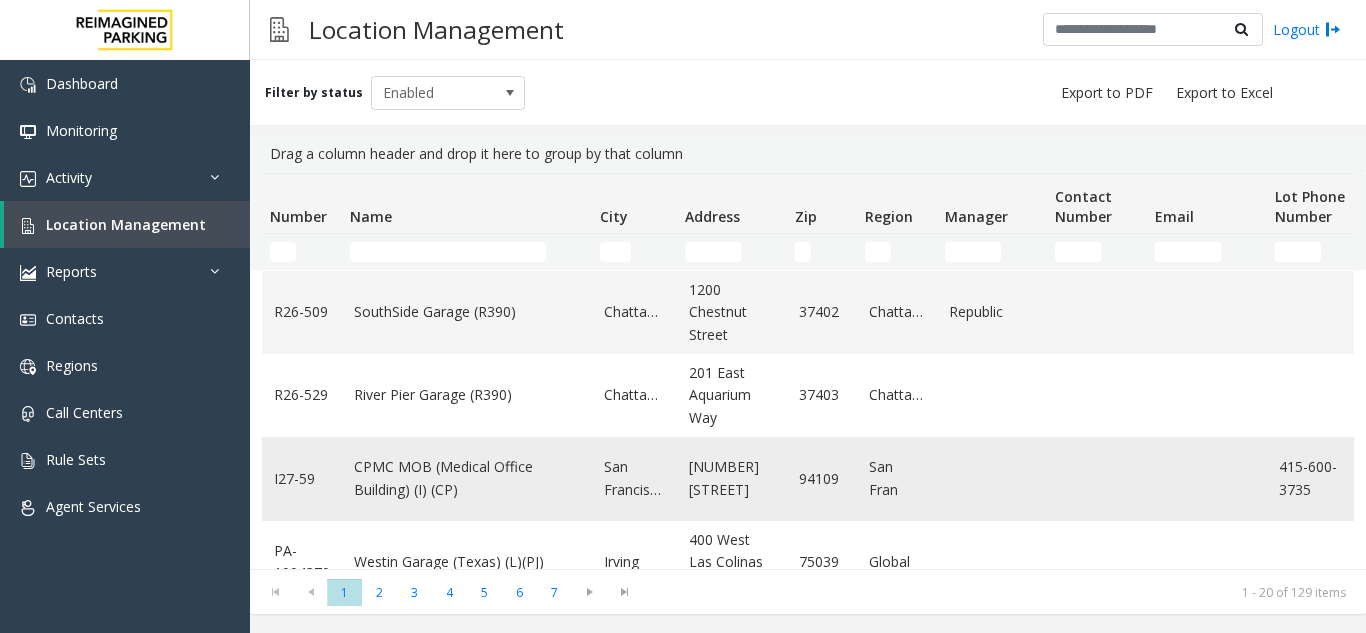 click on "CPMC MOB (Medical Office Building) (I) (CP)" 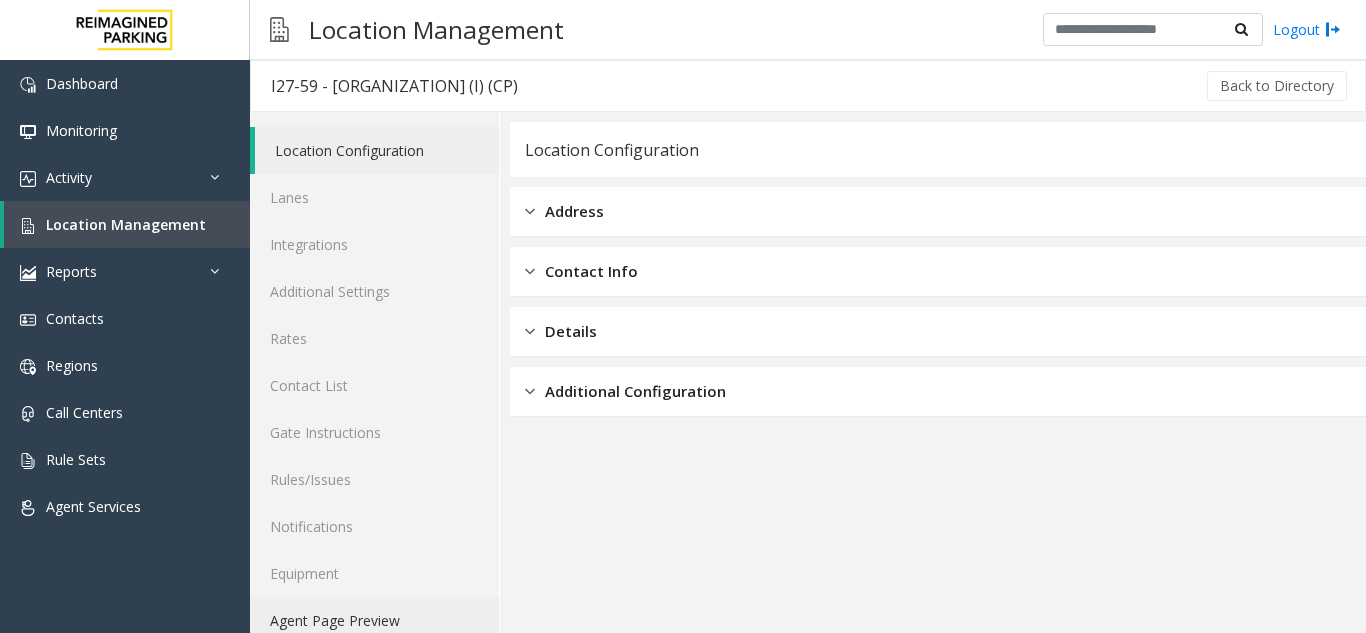 click on "Agent Page Preview" 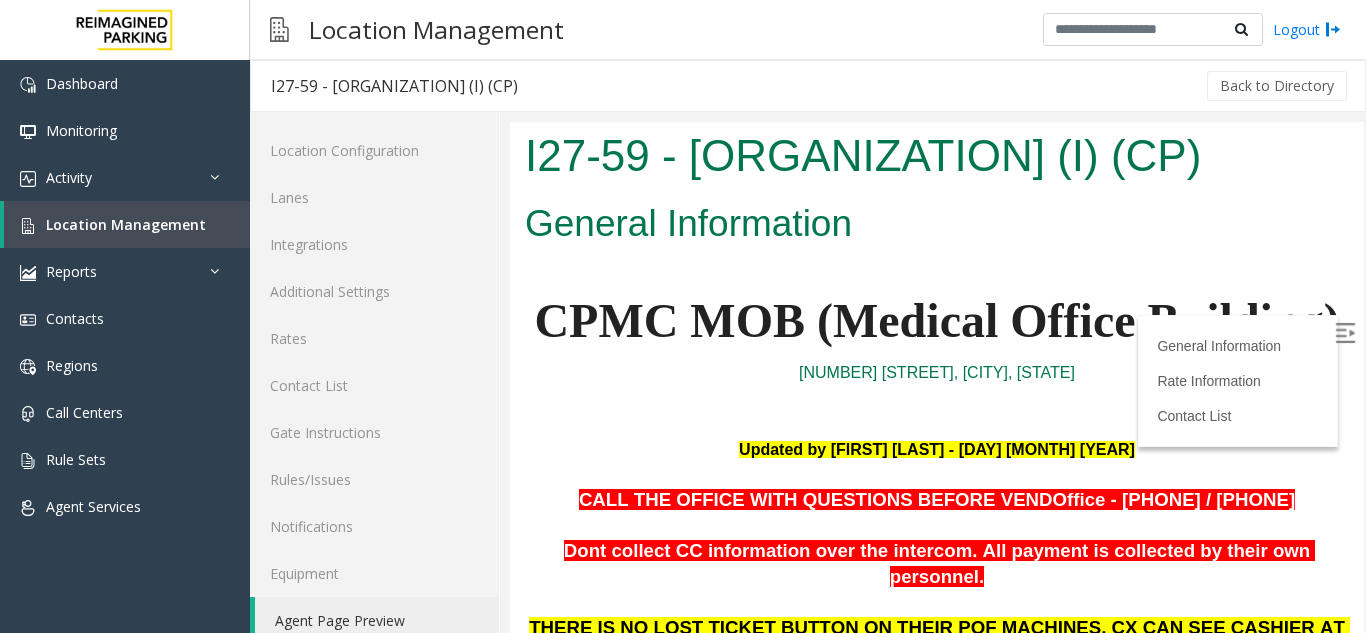 scroll, scrollTop: 0, scrollLeft: 0, axis: both 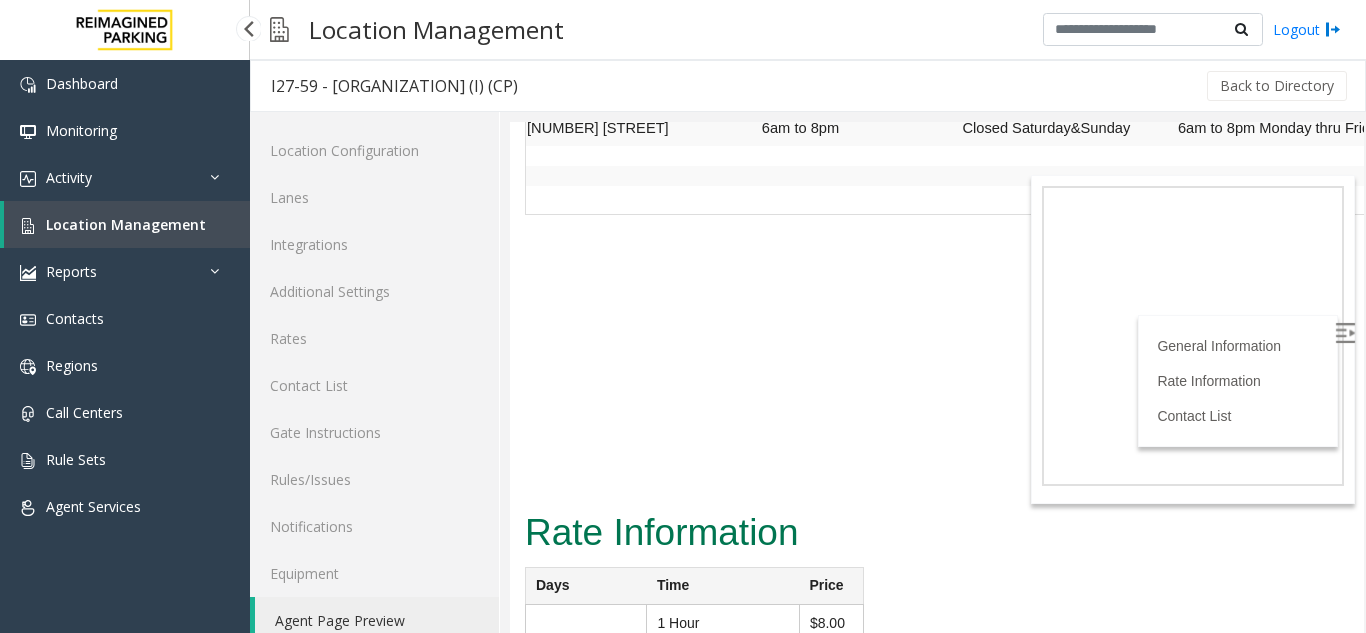 click on "Location Management" at bounding box center (126, 224) 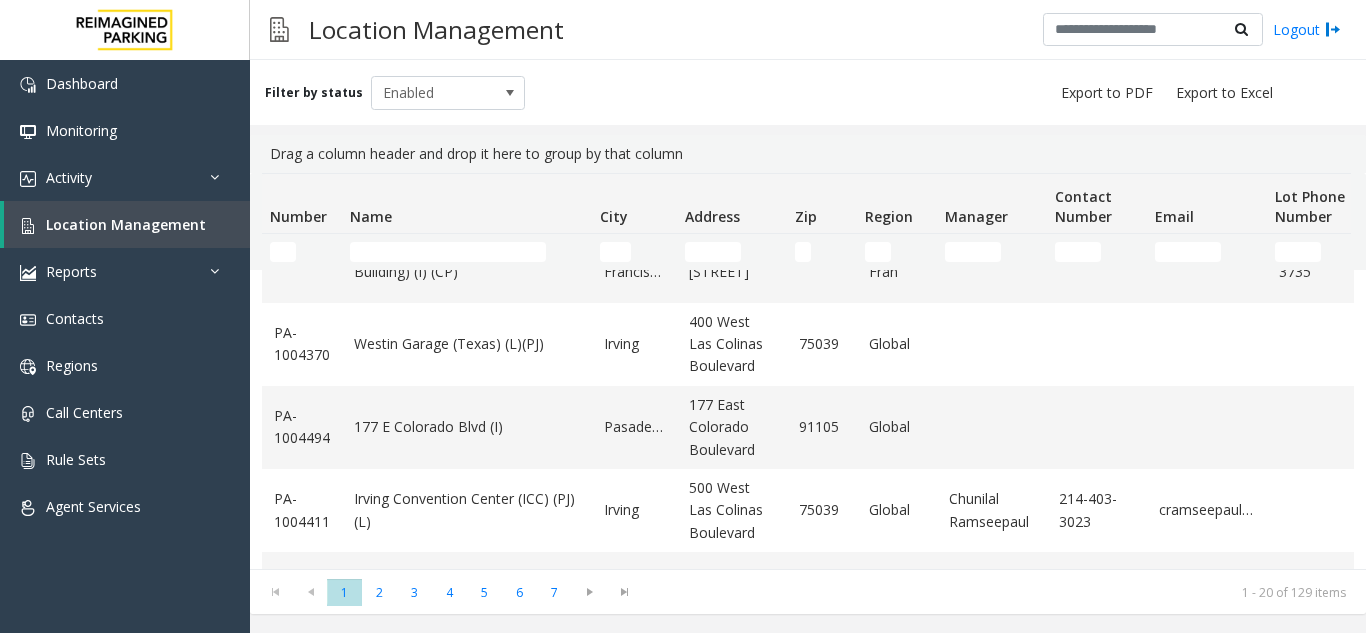 scroll, scrollTop: 1382, scrollLeft: 0, axis: vertical 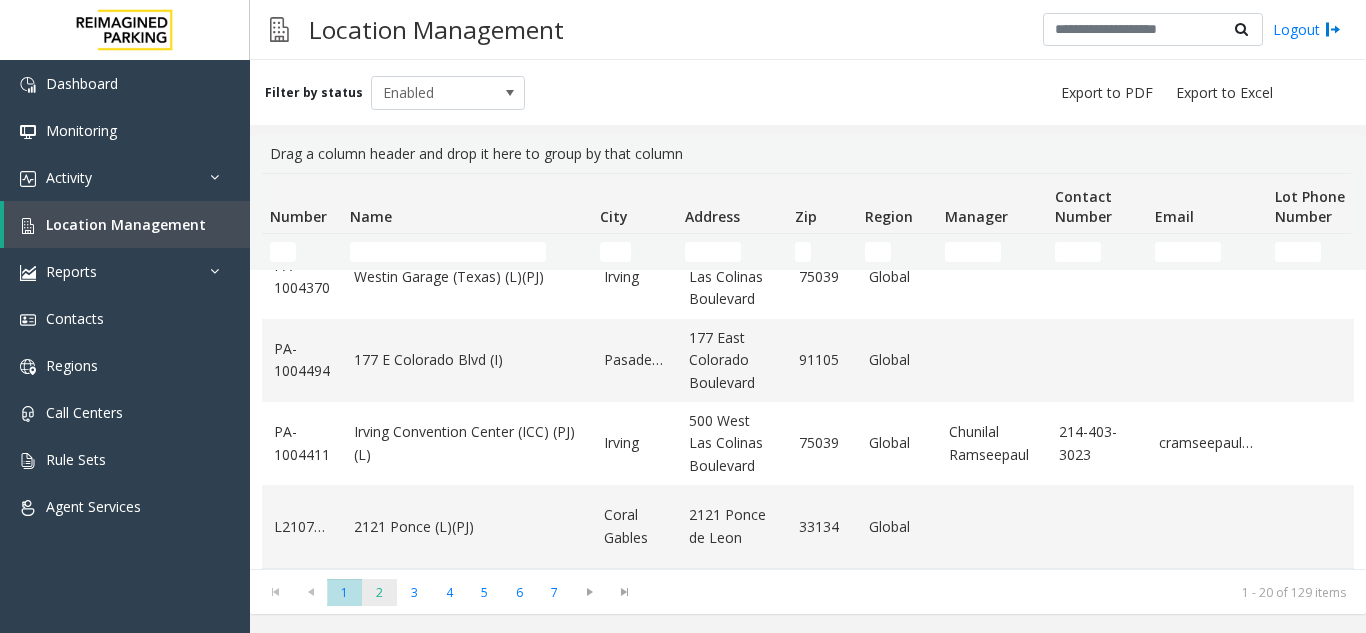 click on "2" 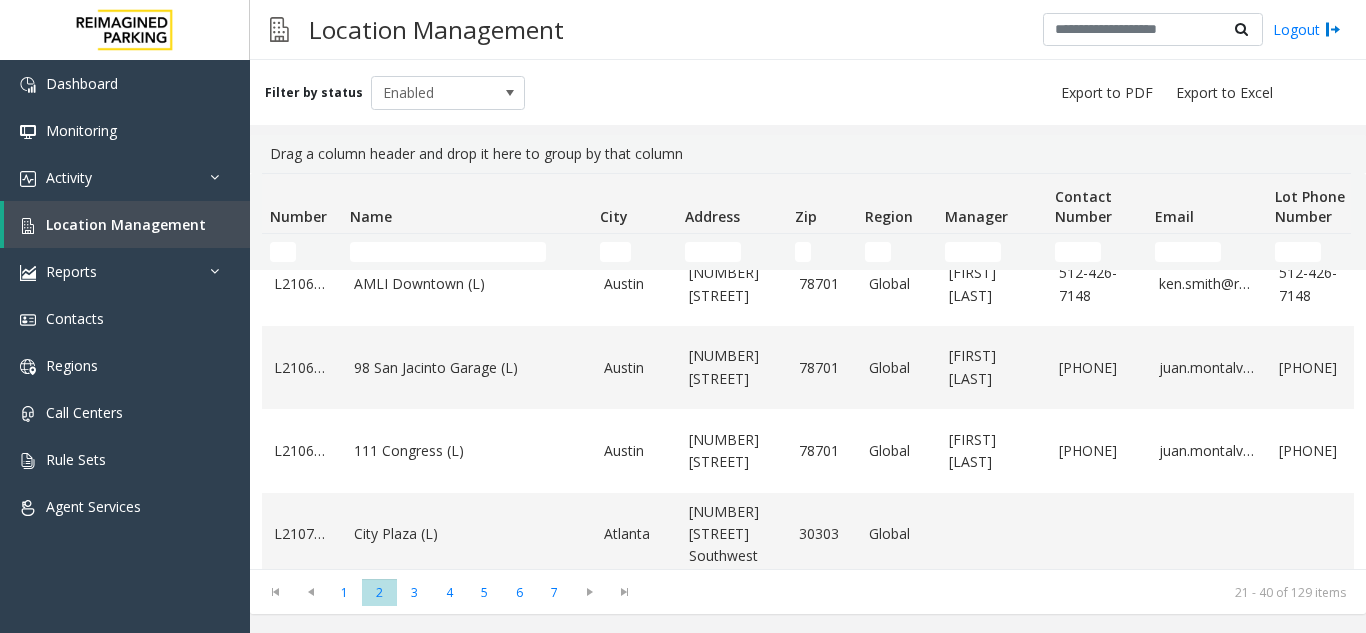 scroll, scrollTop: 1427, scrollLeft: 0, axis: vertical 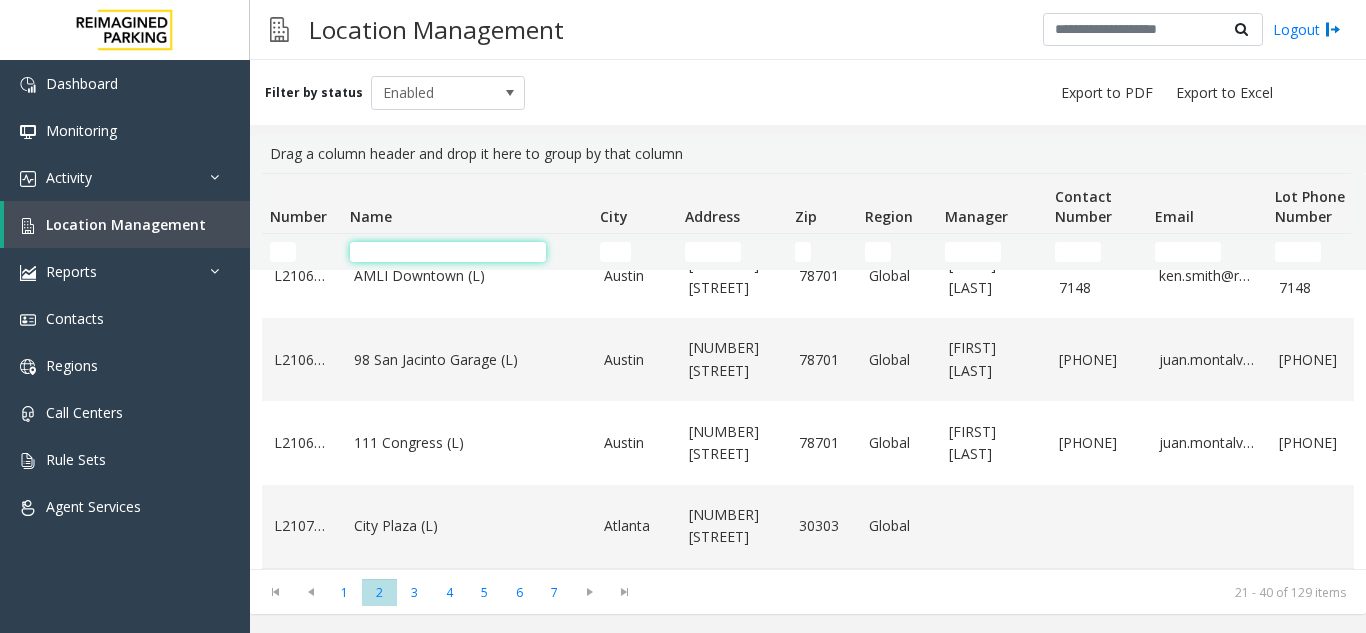 click 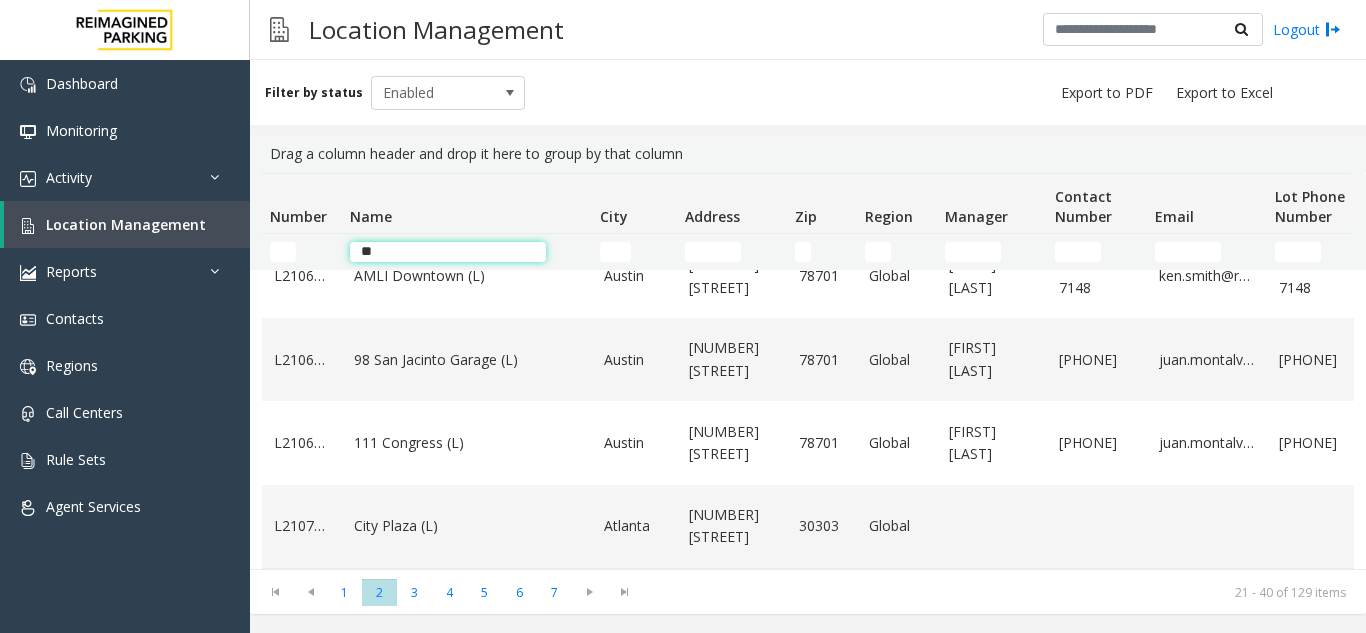 scroll, scrollTop: 0, scrollLeft: 0, axis: both 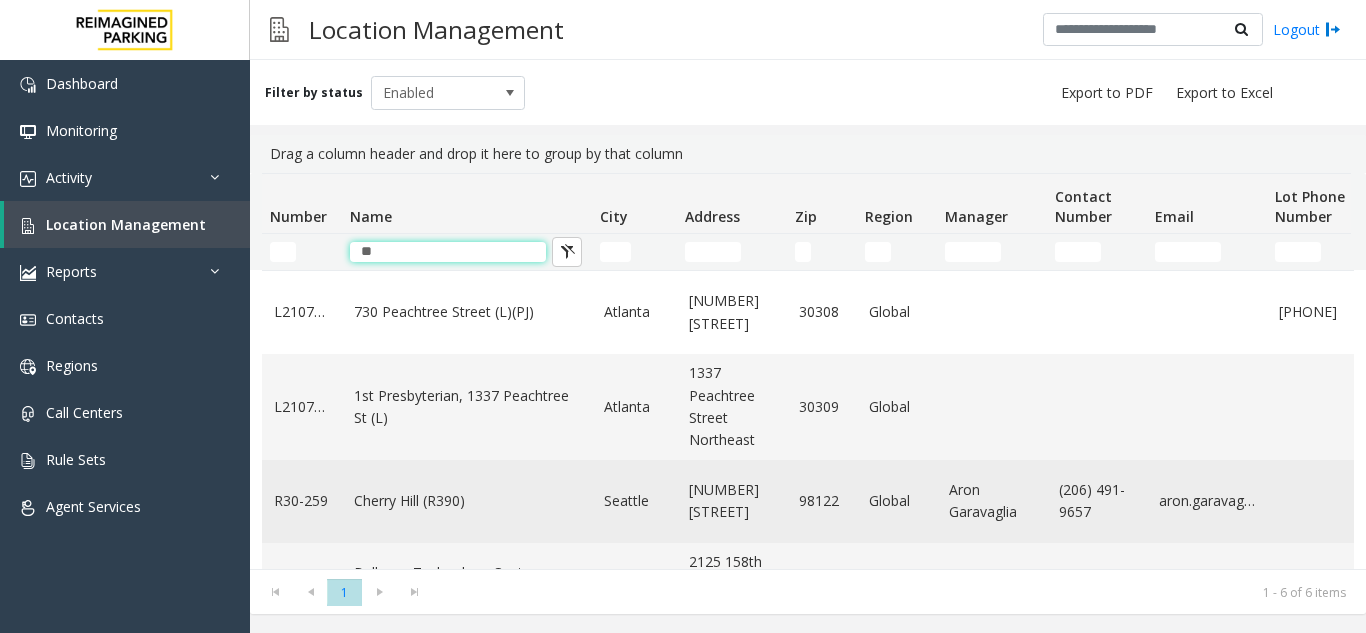 type on "**" 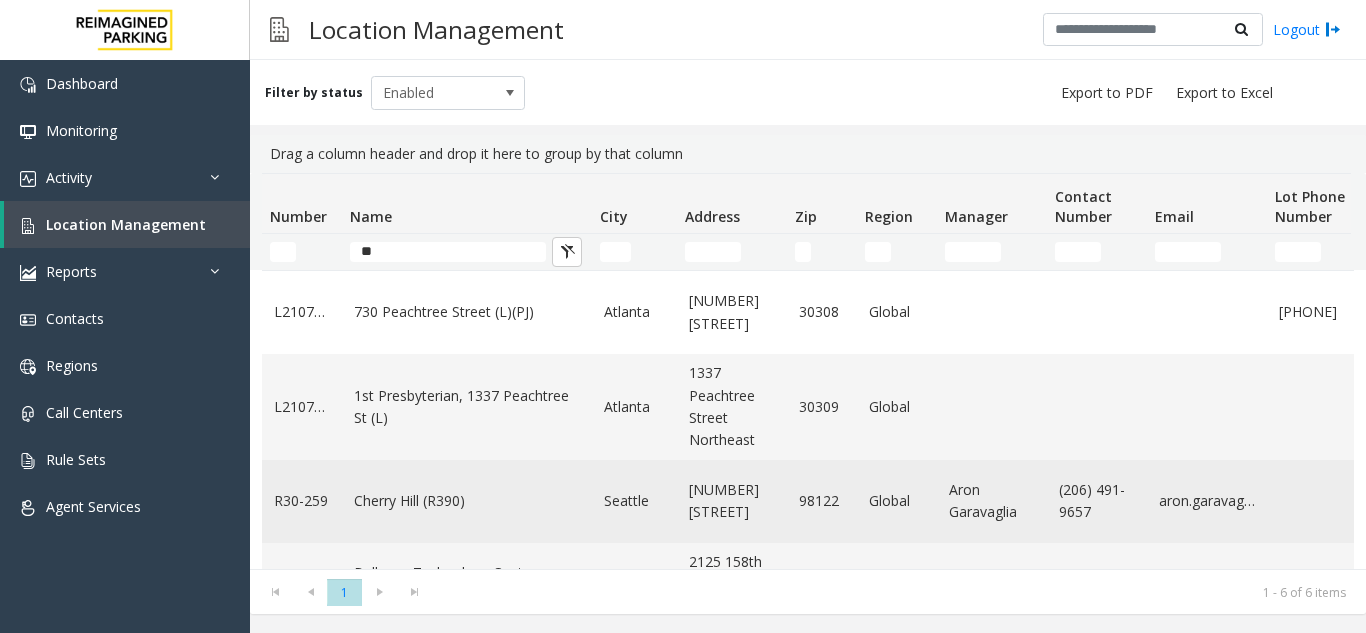 click on "Cherry Hill (R390)" 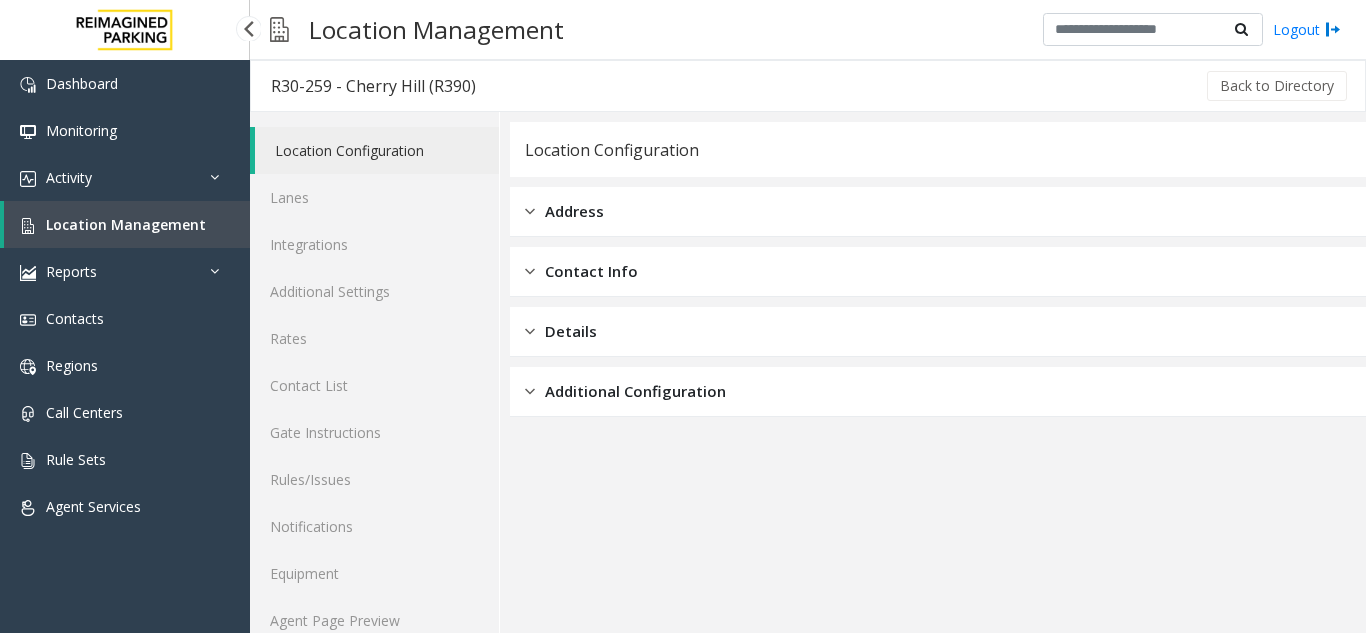 click on "Location Management" at bounding box center [126, 224] 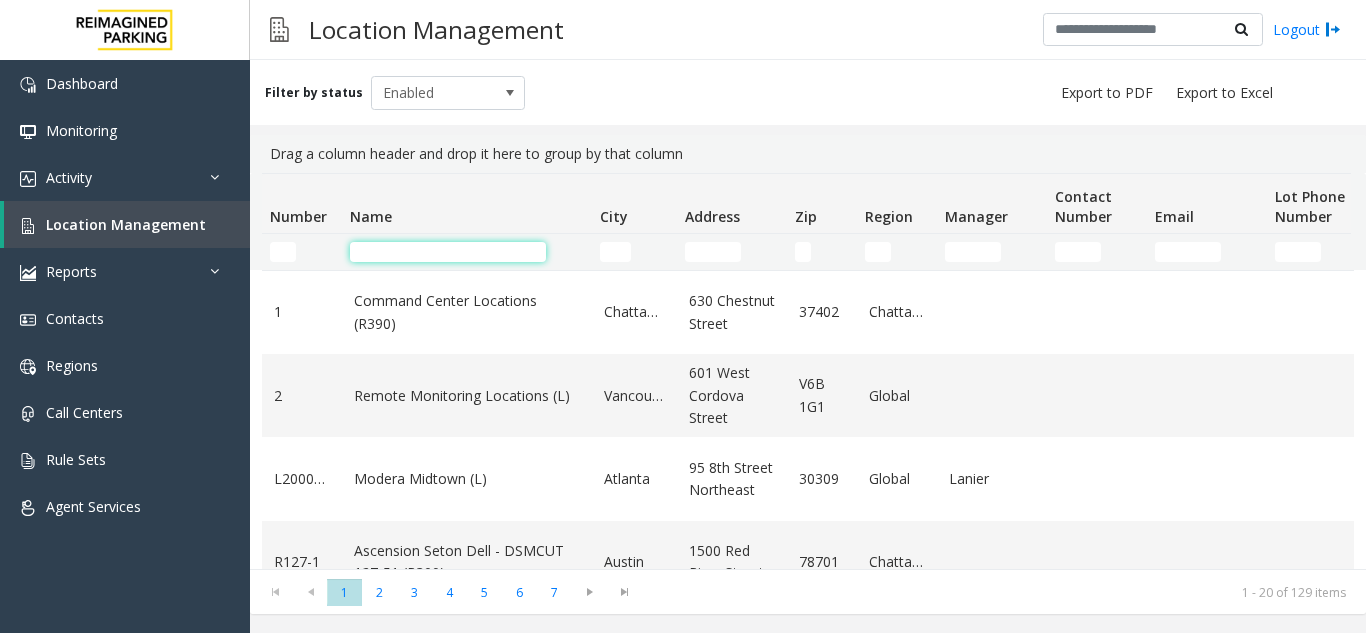 click 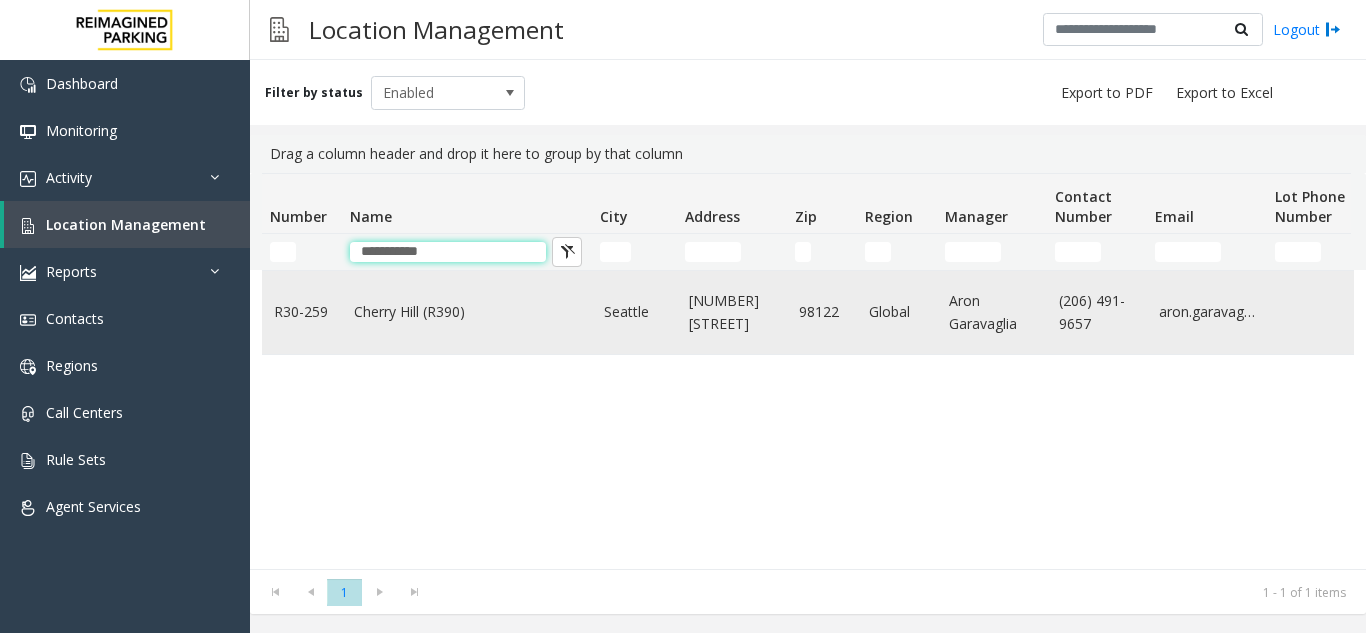 type on "**********" 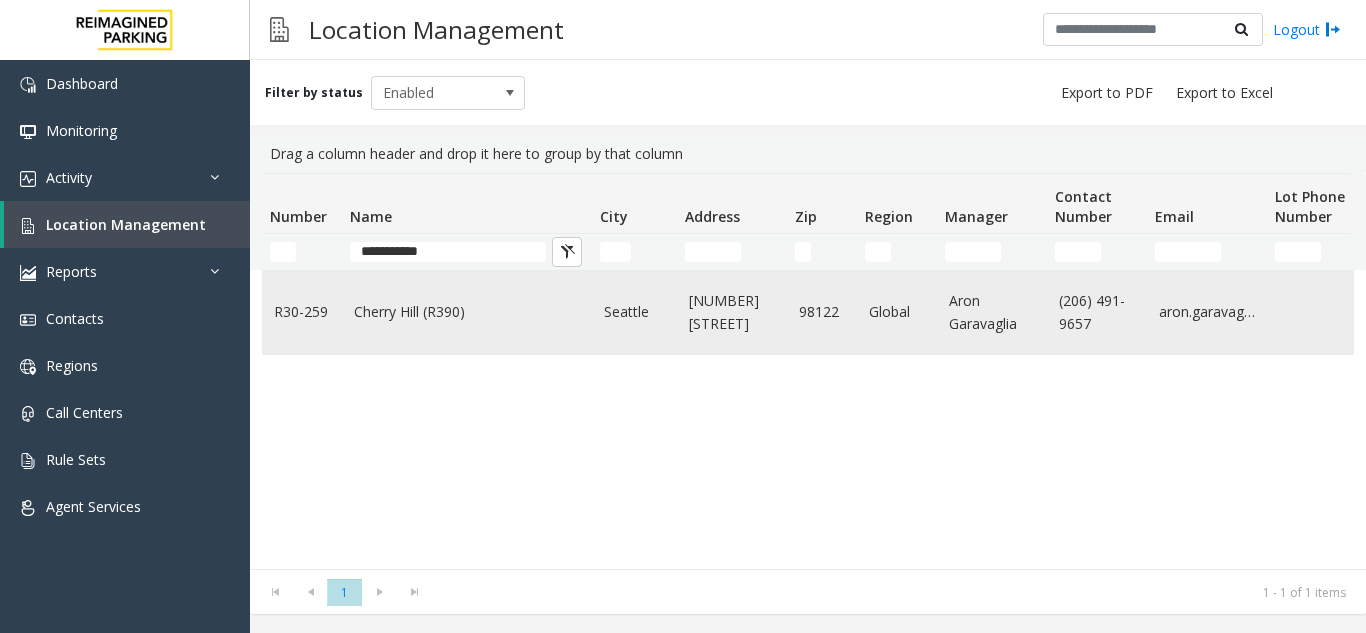 click on "Cherry Hill (R390)" 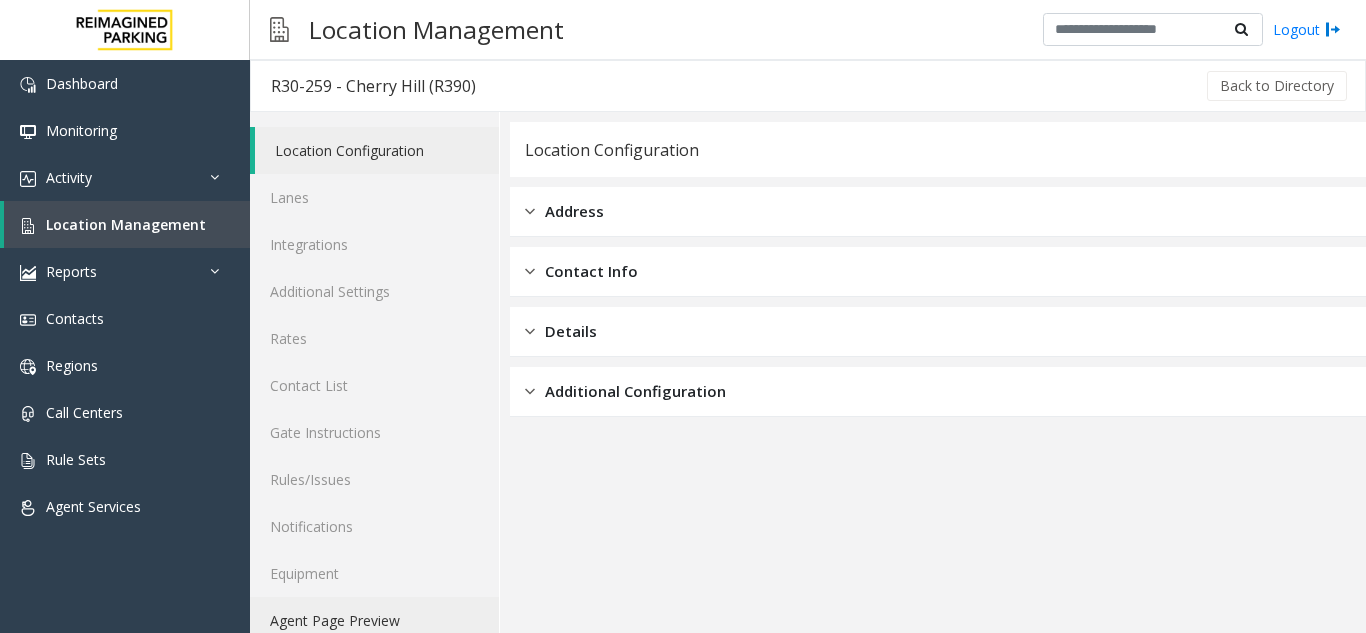 click on "Agent Page Preview" 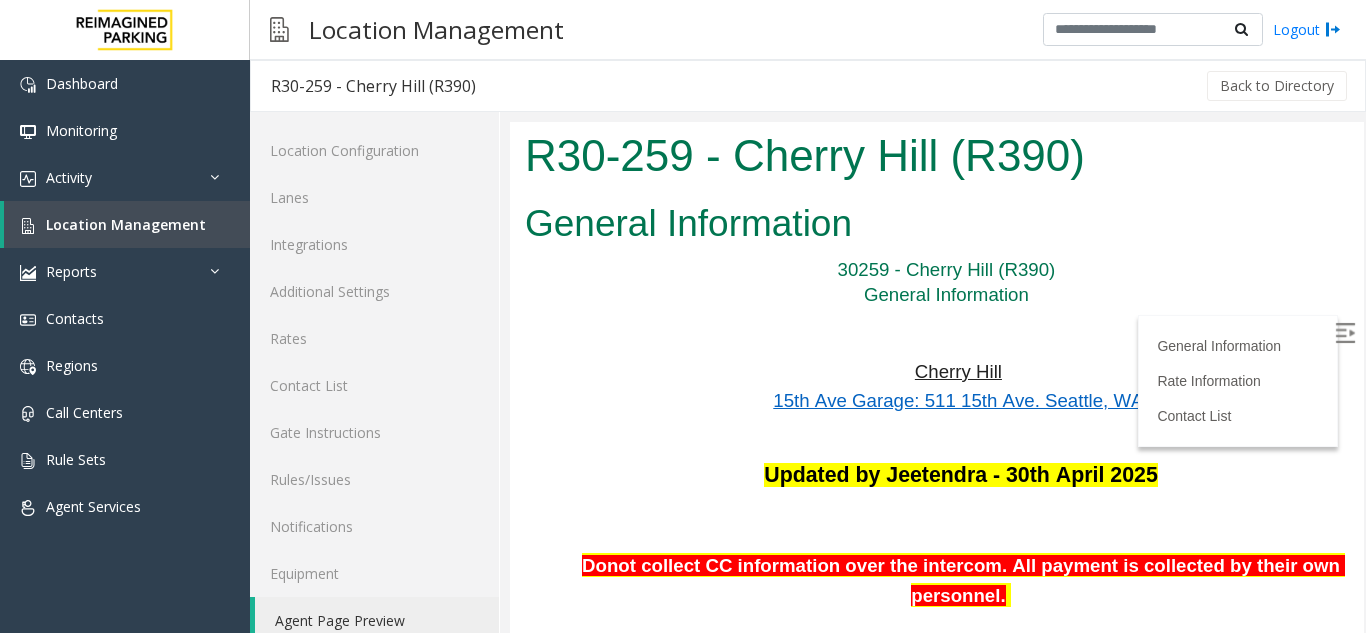scroll, scrollTop: 0, scrollLeft: 0, axis: both 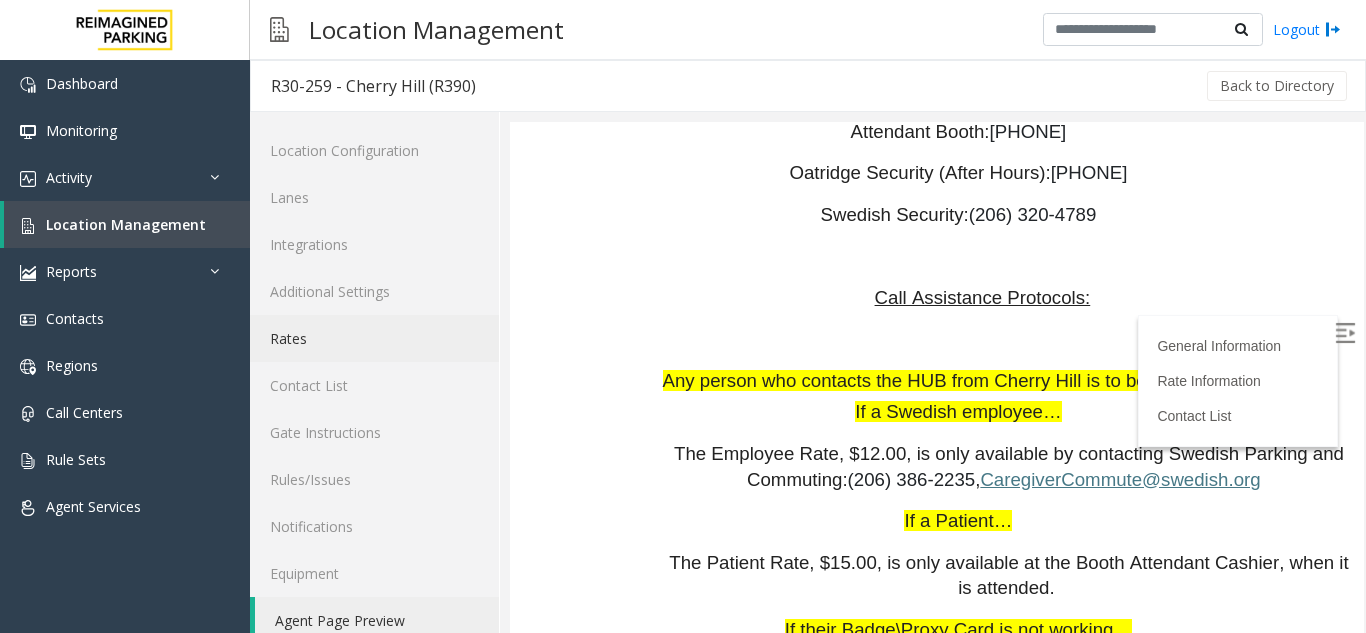 click on "Rates" 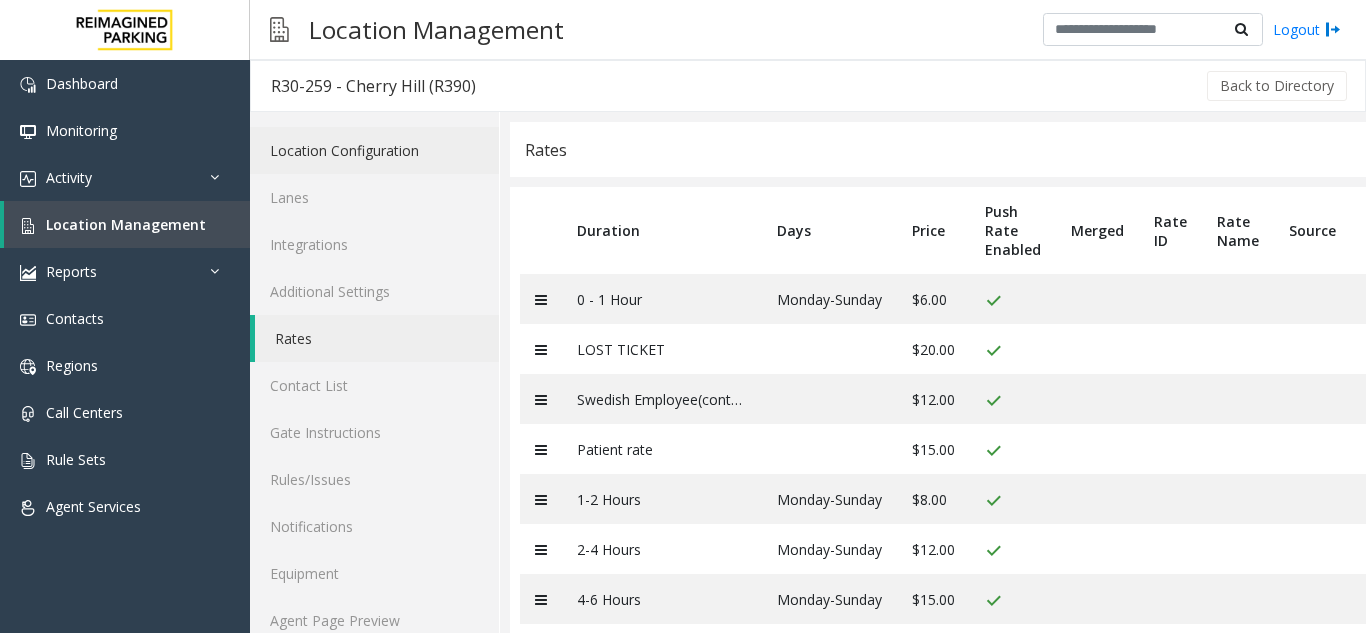 click on "Location Configuration" 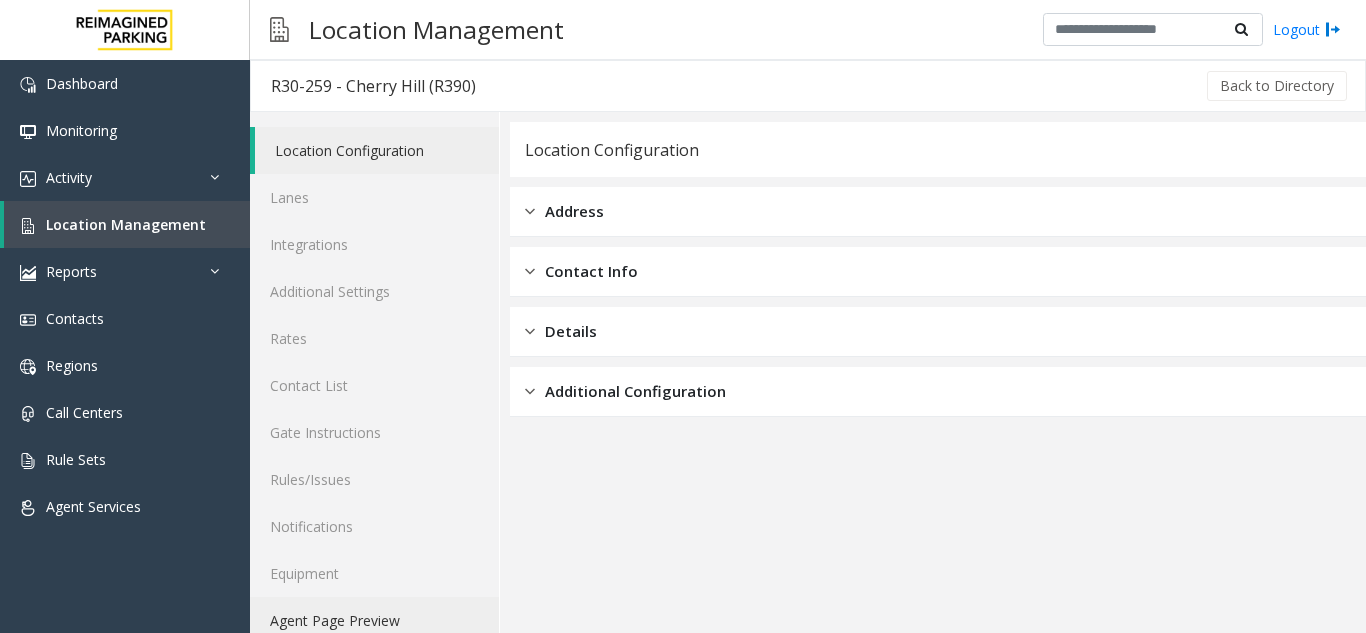 click on "Agent Page Preview" 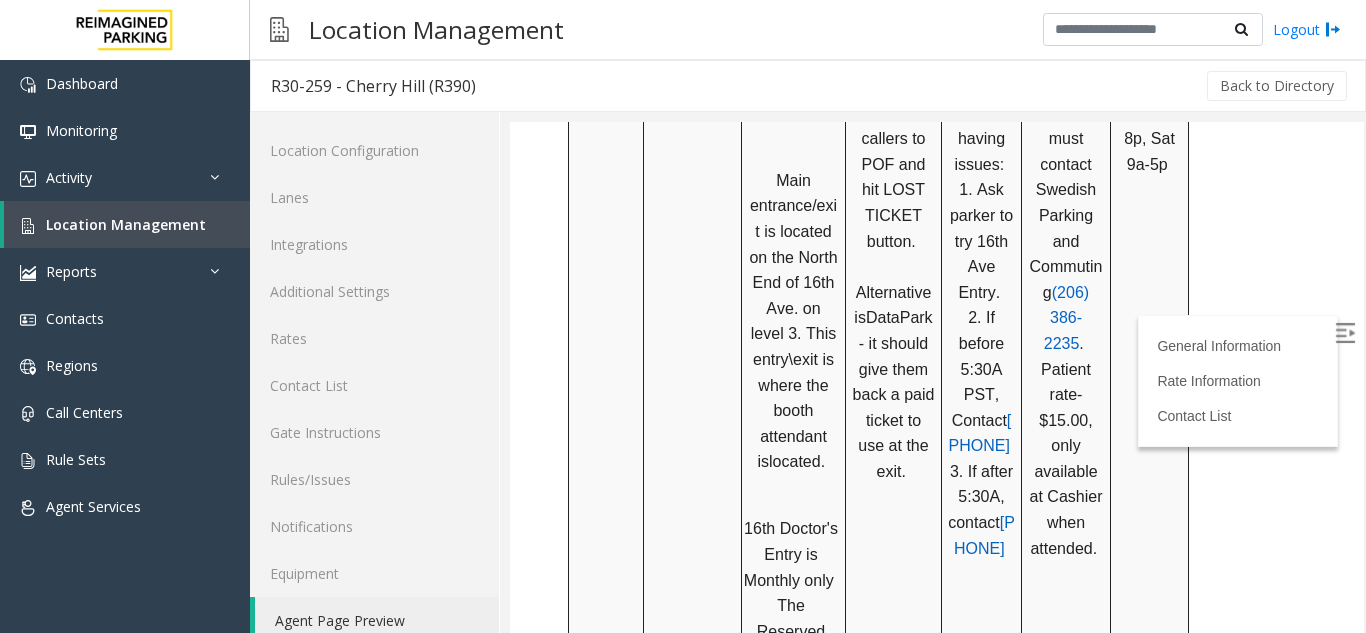 scroll, scrollTop: 2400, scrollLeft: 0, axis: vertical 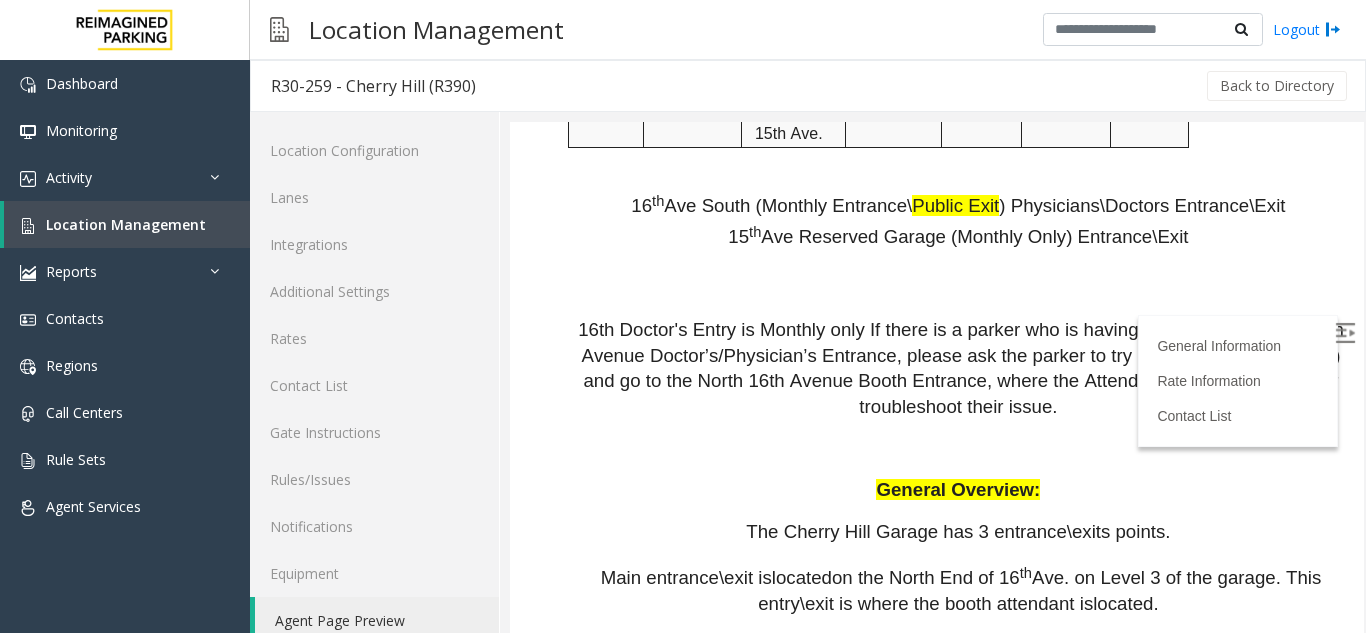 click at bounding box center (1345, 333) 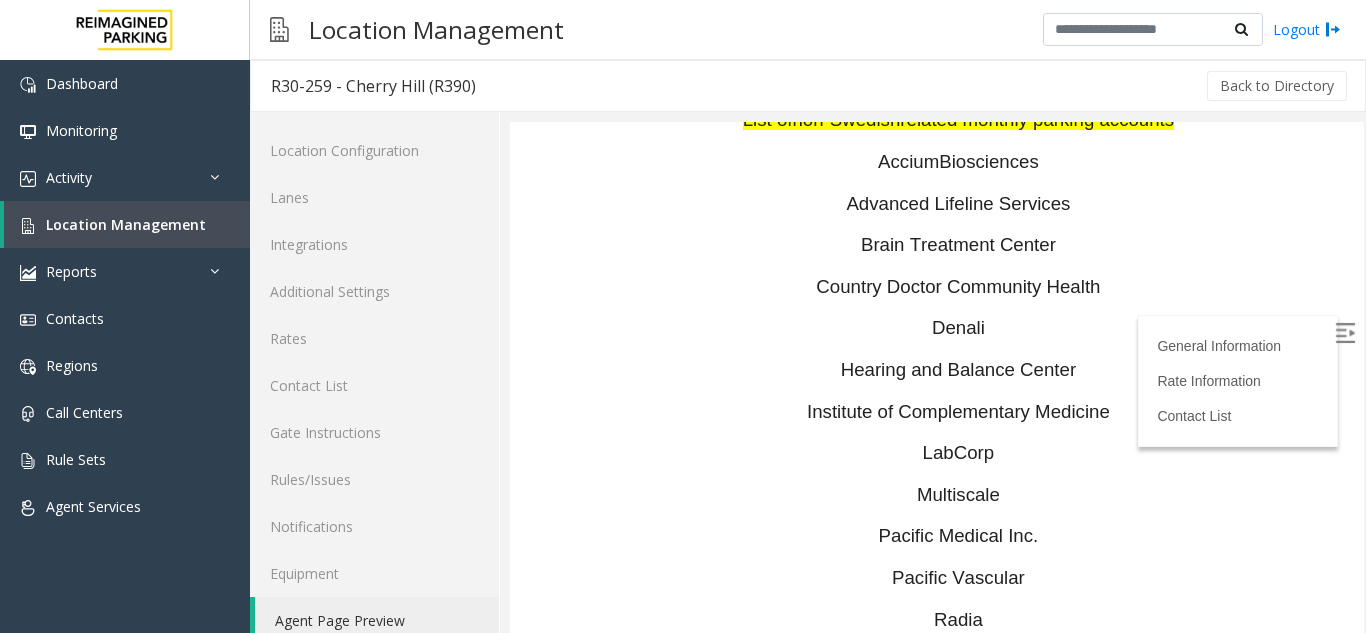 scroll, scrollTop: 4800, scrollLeft: 0, axis: vertical 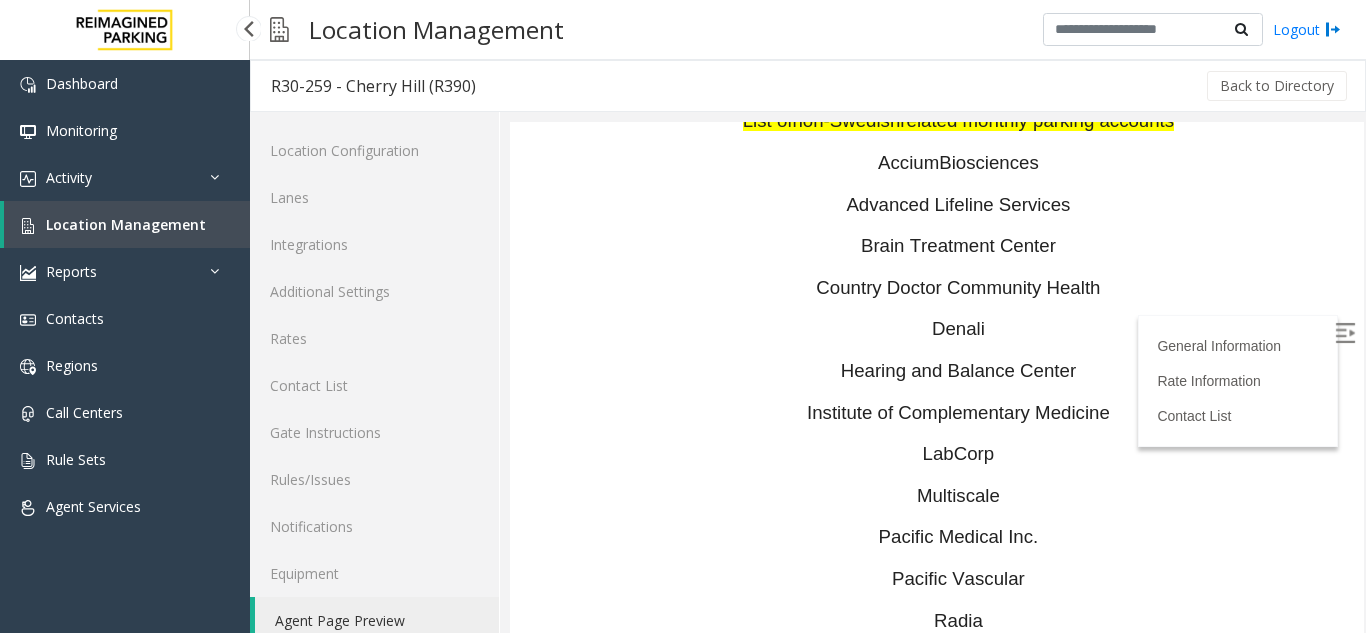 click on "Location Management" at bounding box center (126, 224) 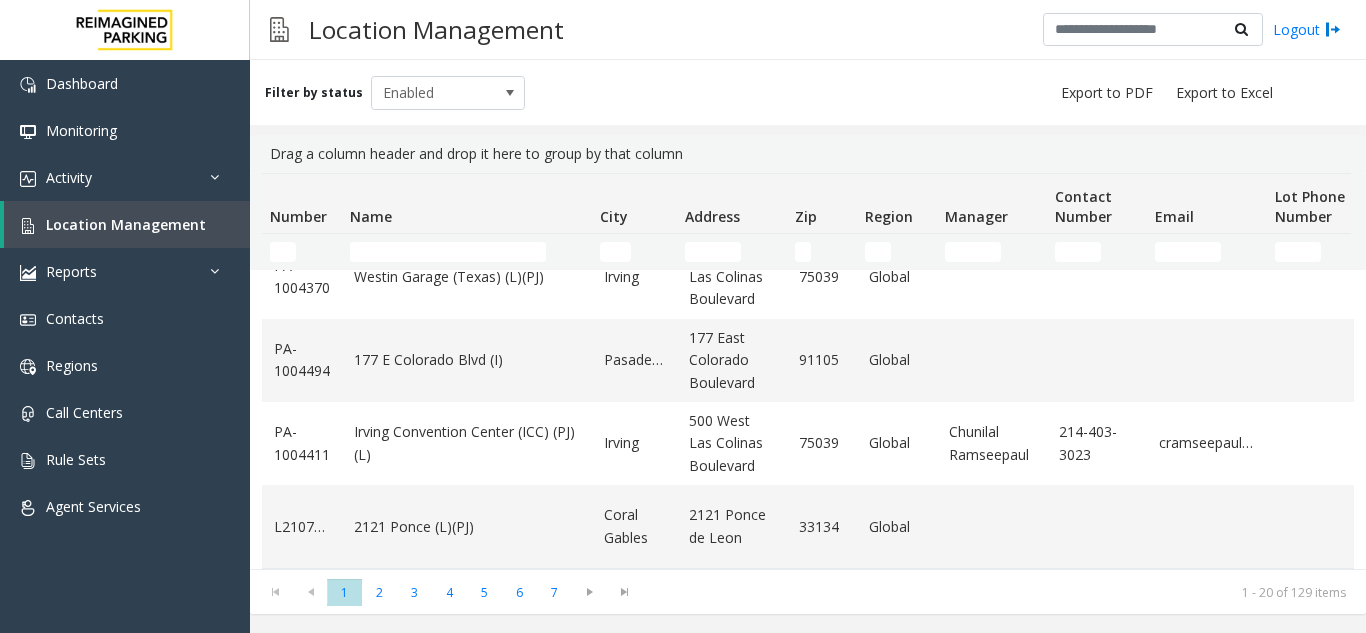 scroll, scrollTop: 1382, scrollLeft: 0, axis: vertical 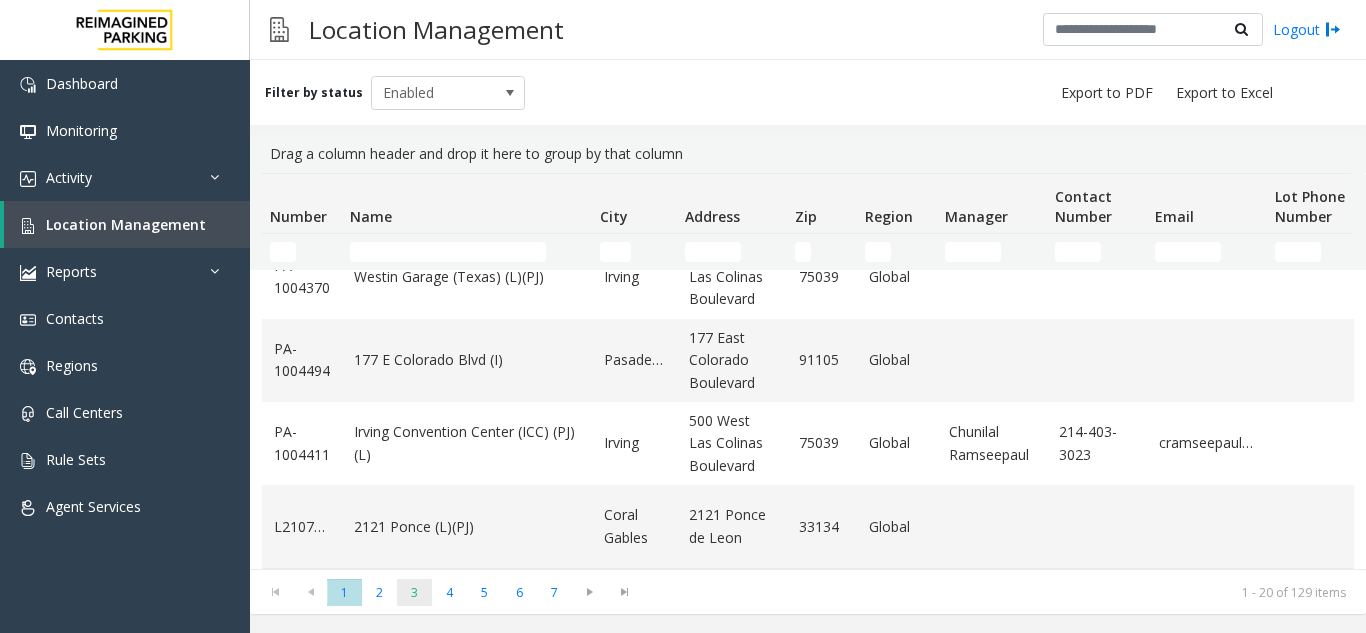 click on "3" 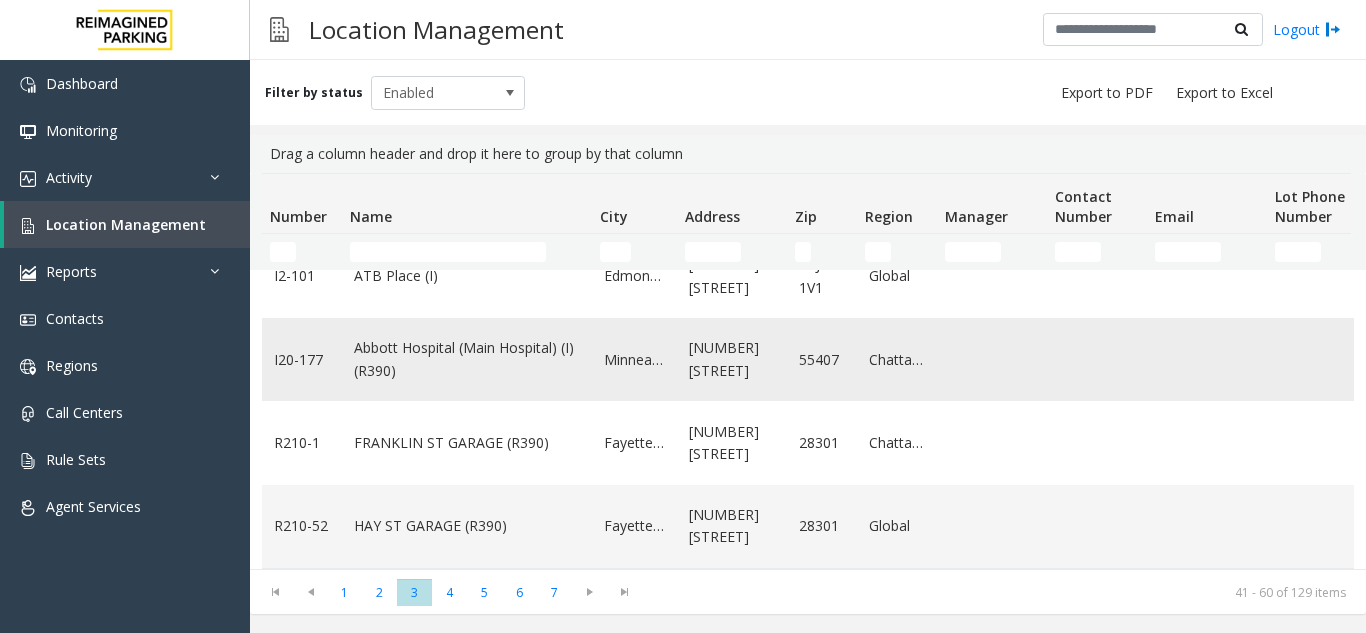 scroll, scrollTop: 1494, scrollLeft: 0, axis: vertical 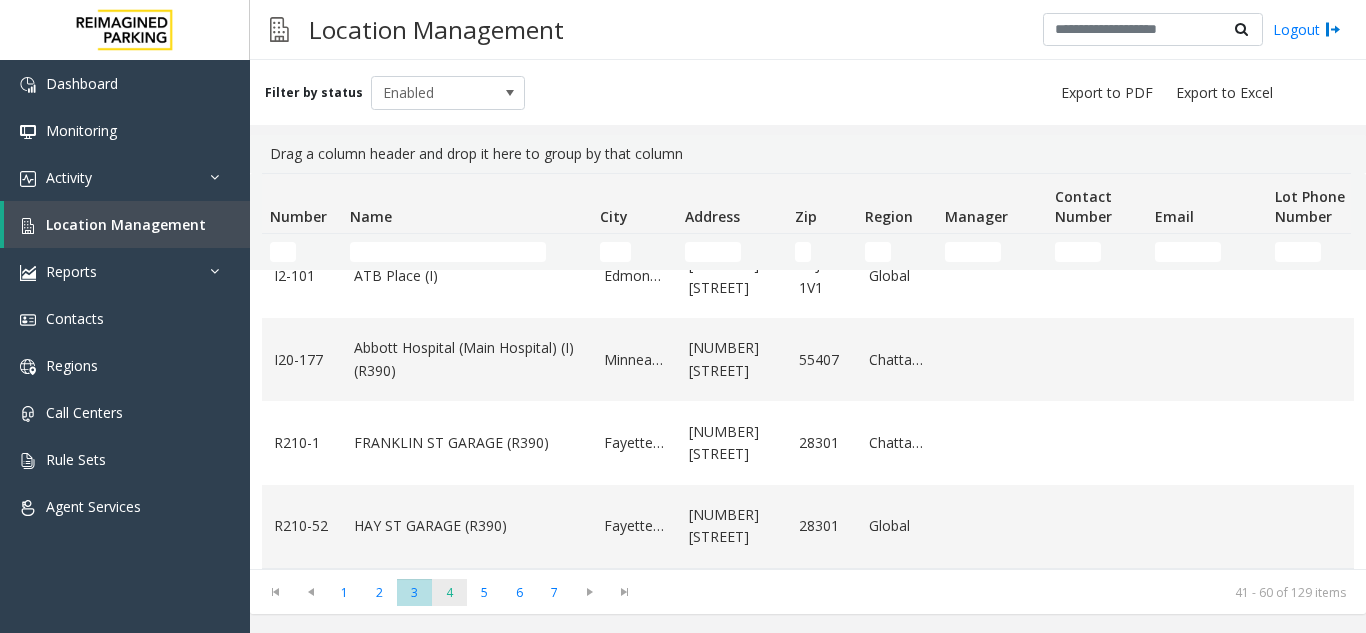 click on "4" 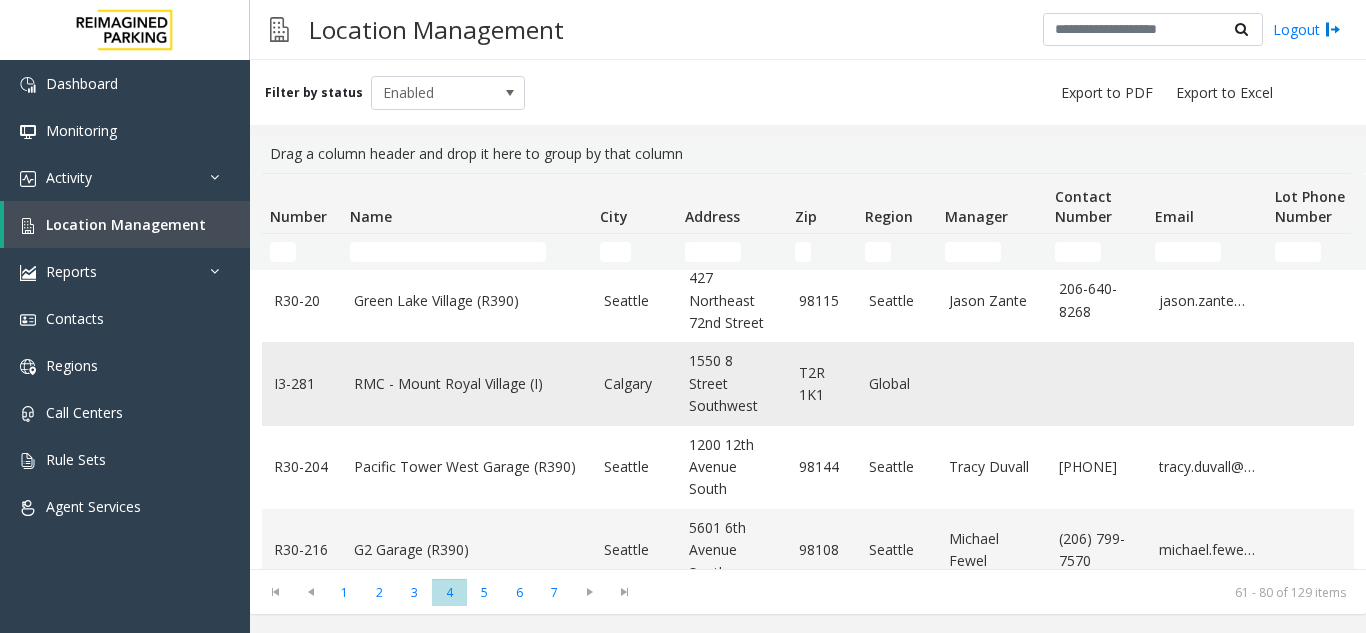 scroll, scrollTop: 600, scrollLeft: 0, axis: vertical 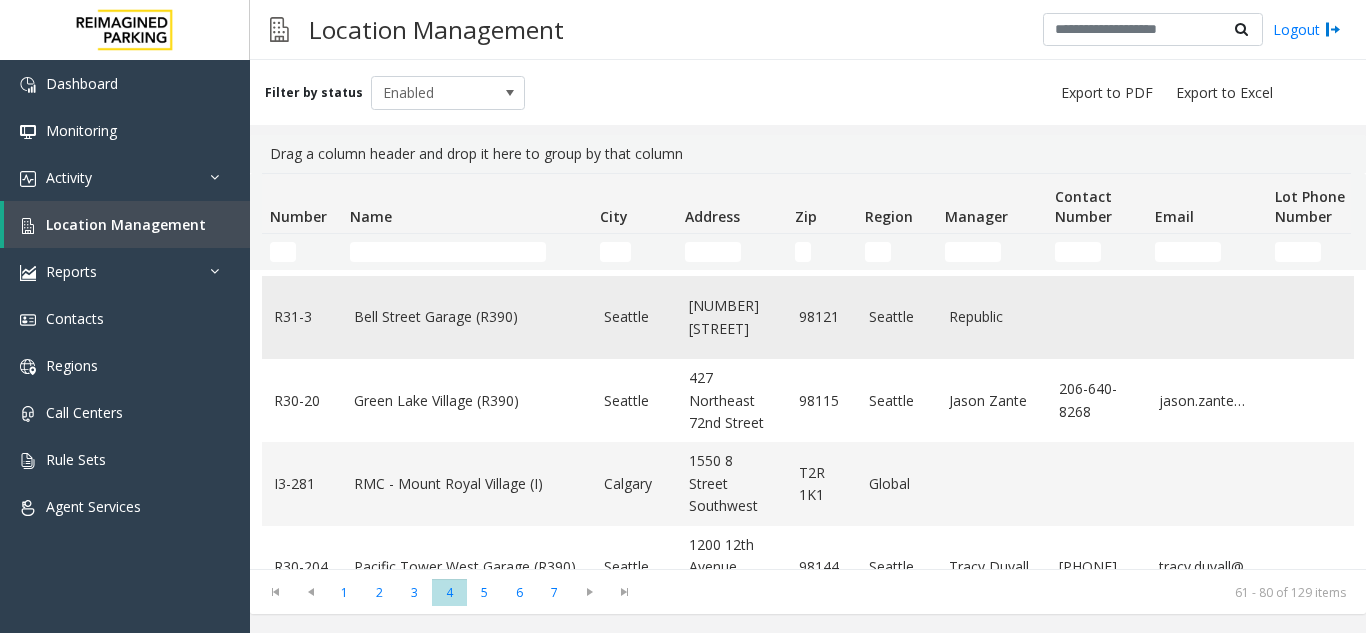 click on "Bell Street Garage (R390)" 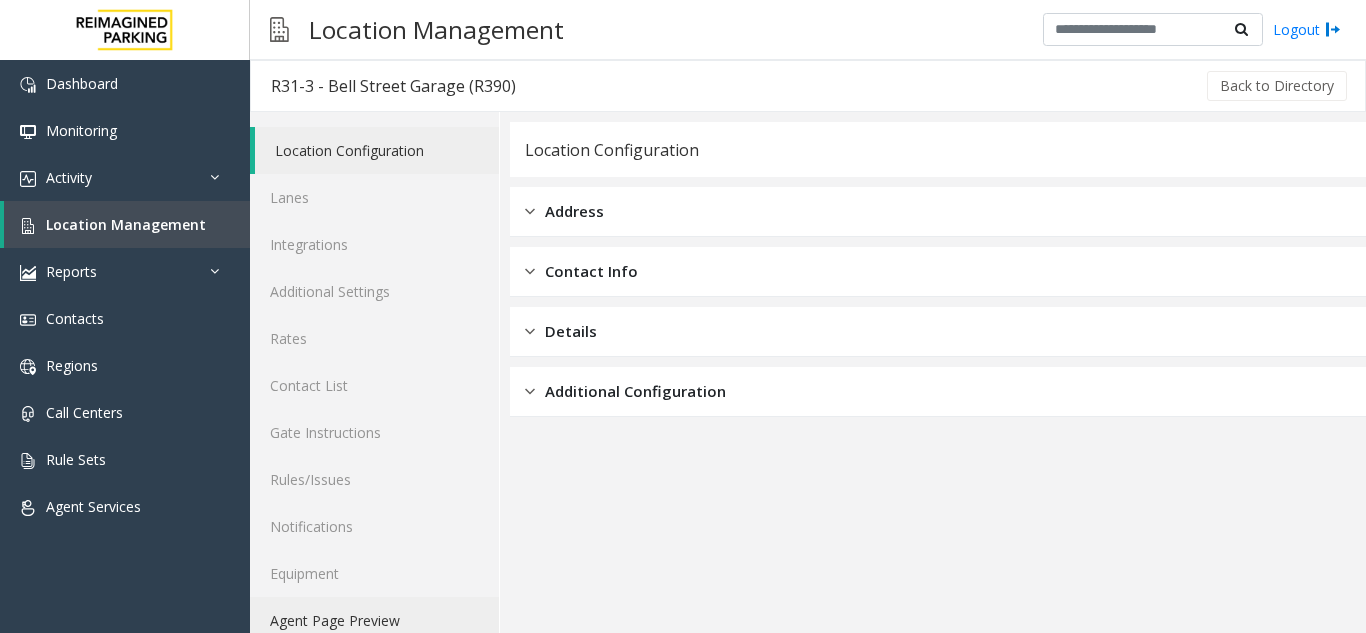 click on "Agent Page Preview" 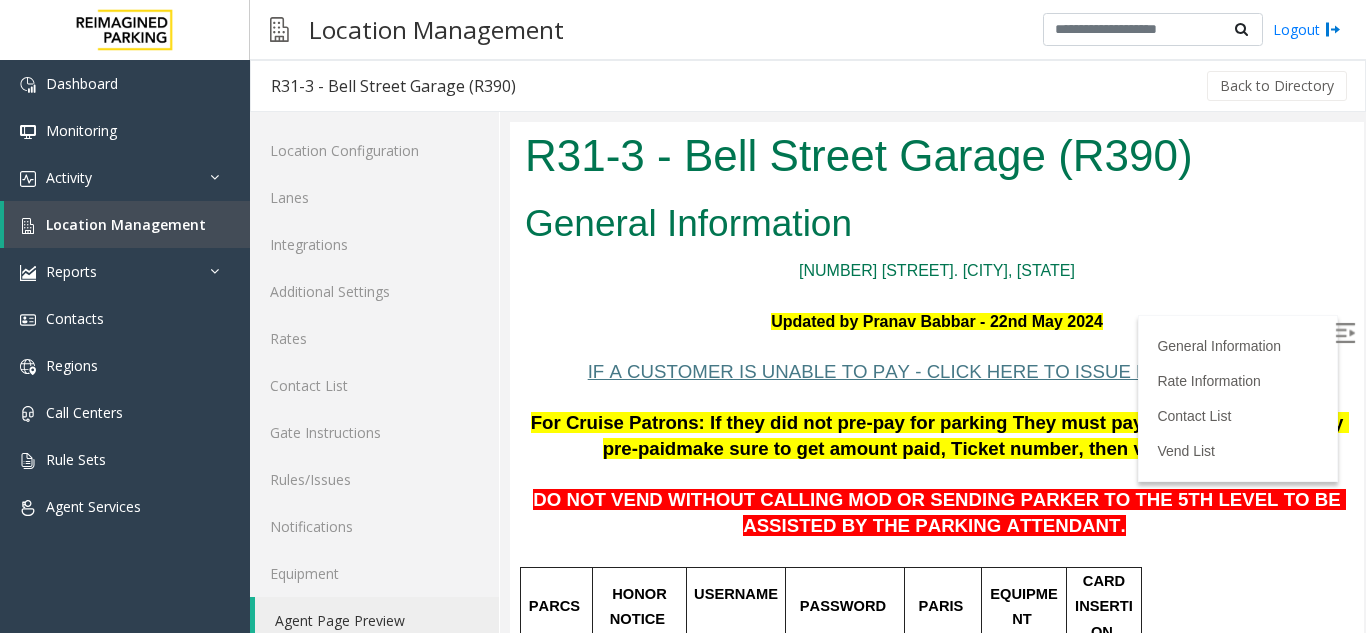 scroll, scrollTop: 0, scrollLeft: 0, axis: both 